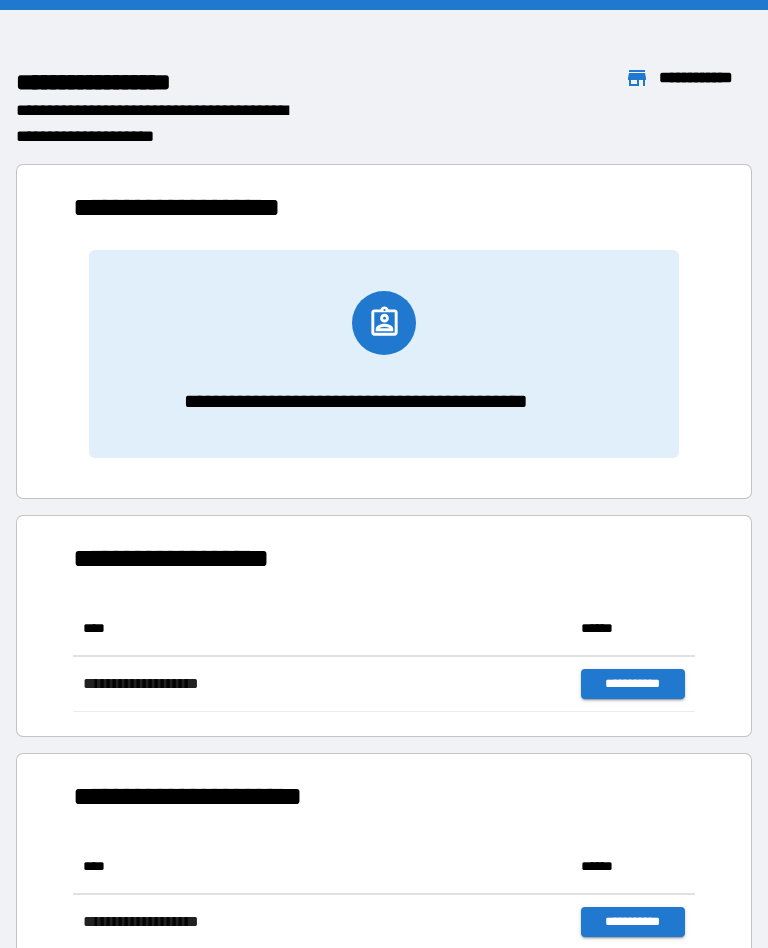 scroll, scrollTop: 0, scrollLeft: 0, axis: both 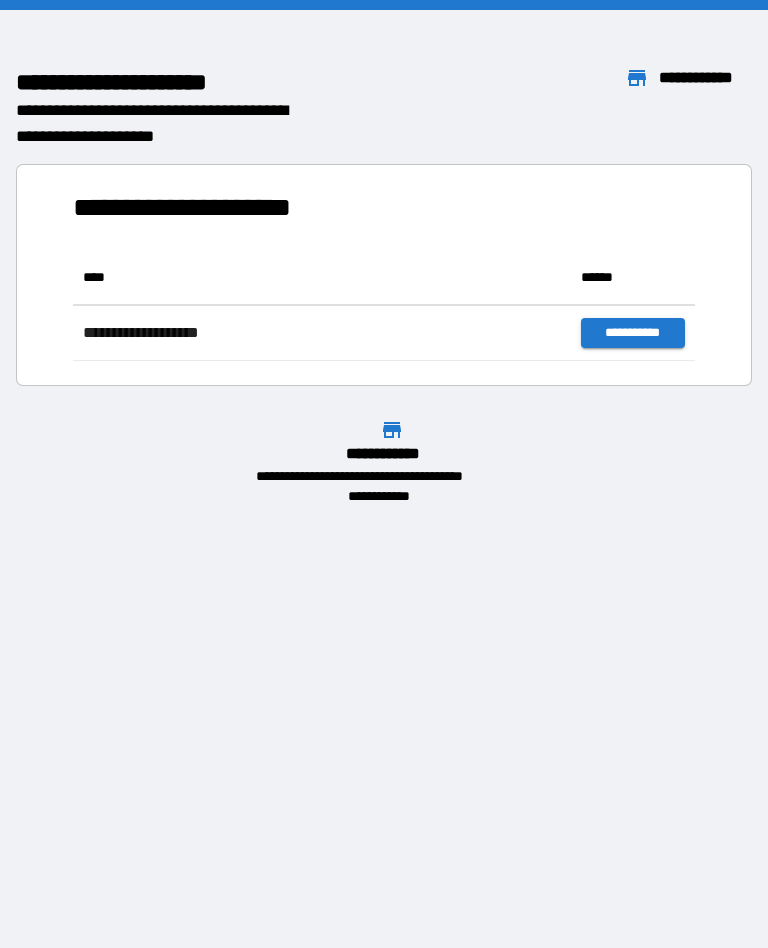 click on "**********" at bounding box center [384, 474] 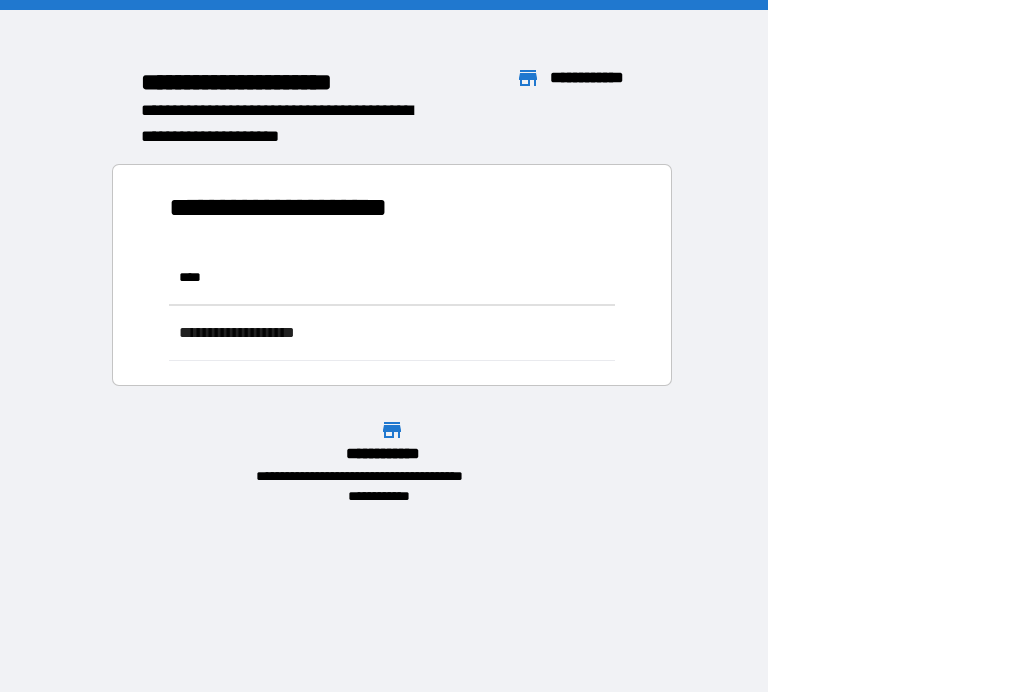 scroll, scrollTop: 1, scrollLeft: 1, axis: both 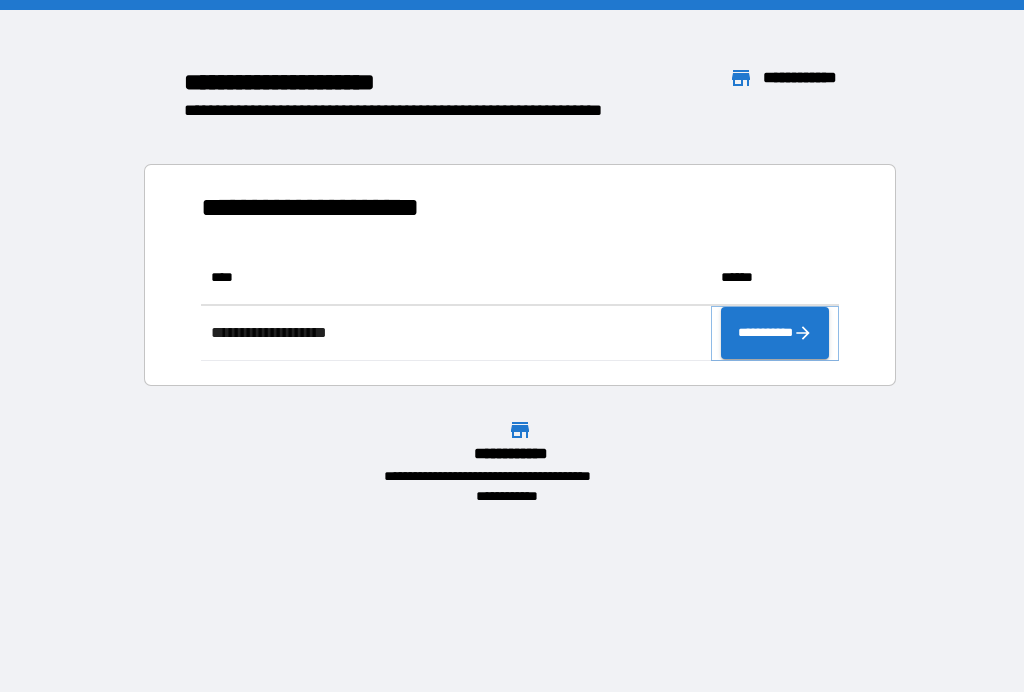 click on "**********" at bounding box center [775, 333] 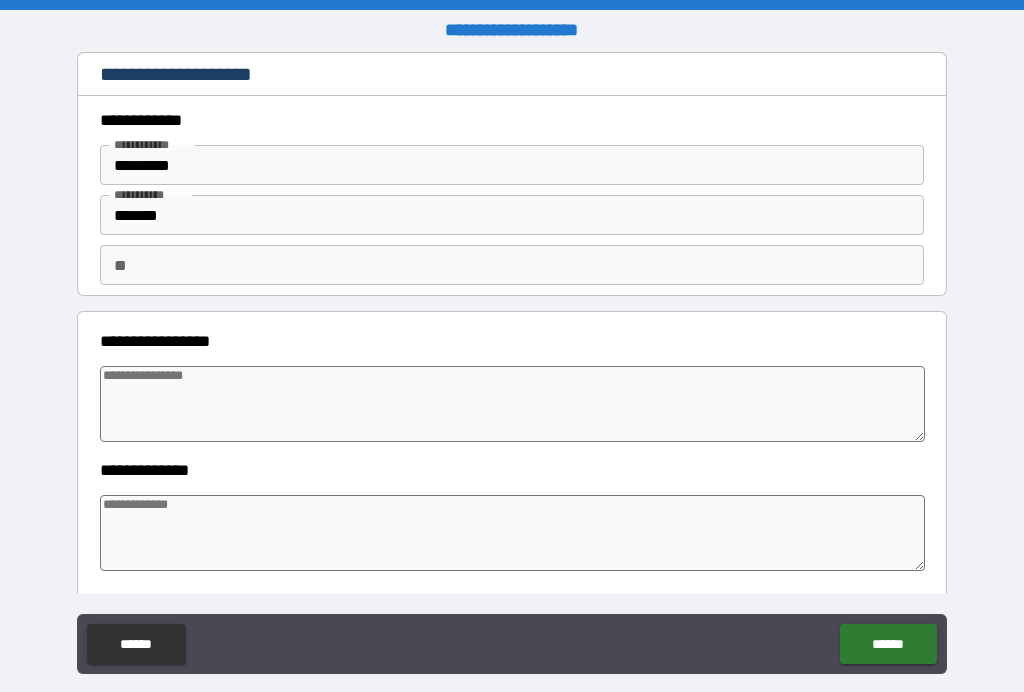 type on "*" 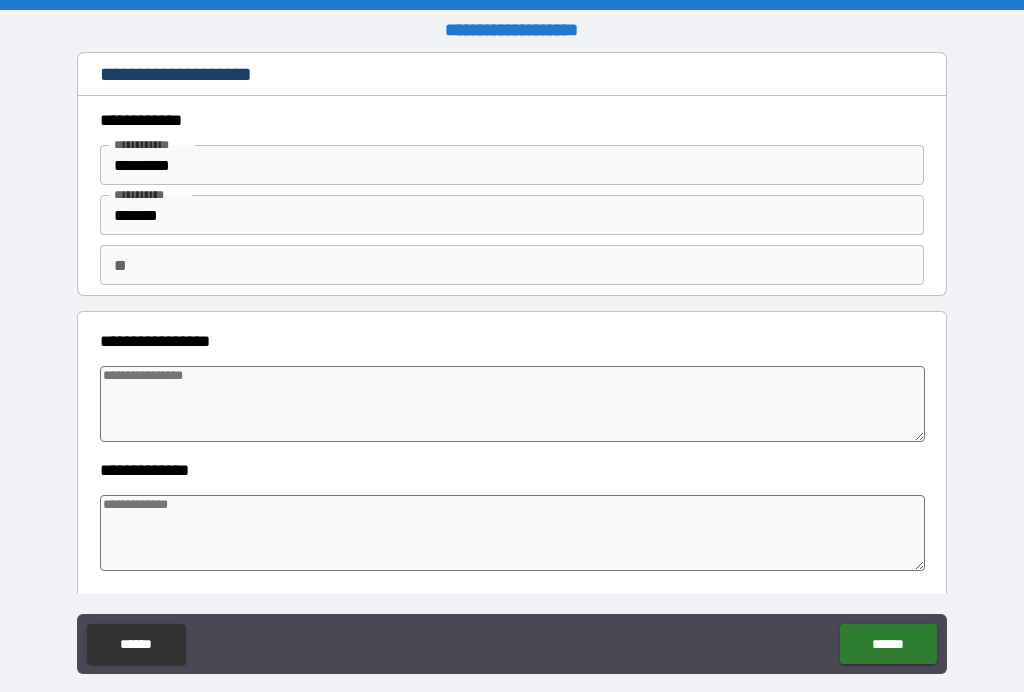 type on "*" 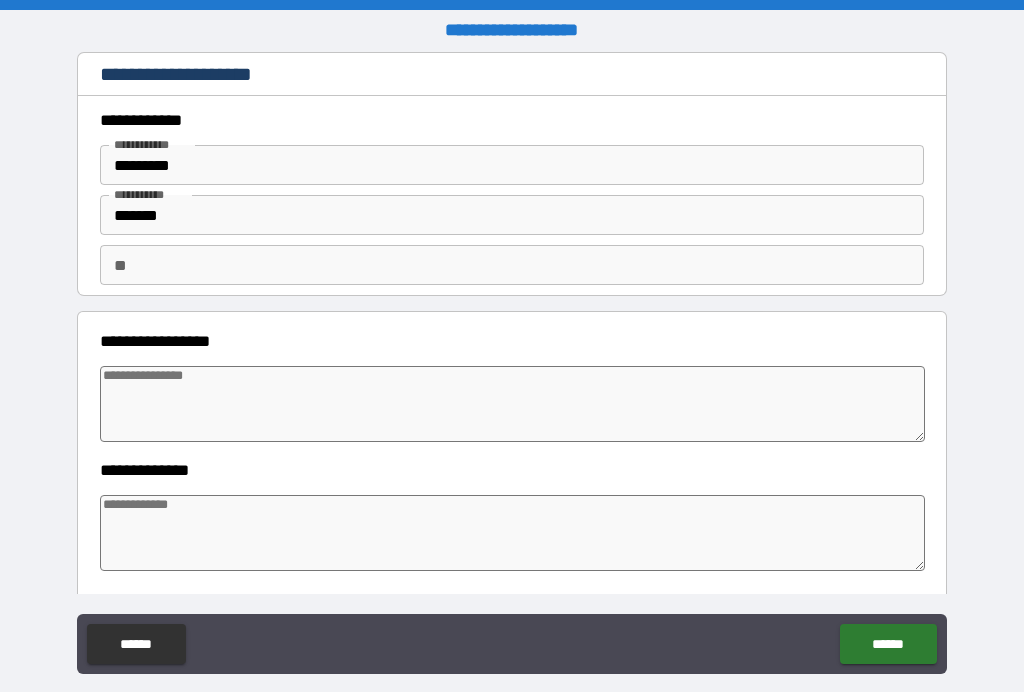 scroll, scrollTop: 112, scrollLeft: 0, axis: vertical 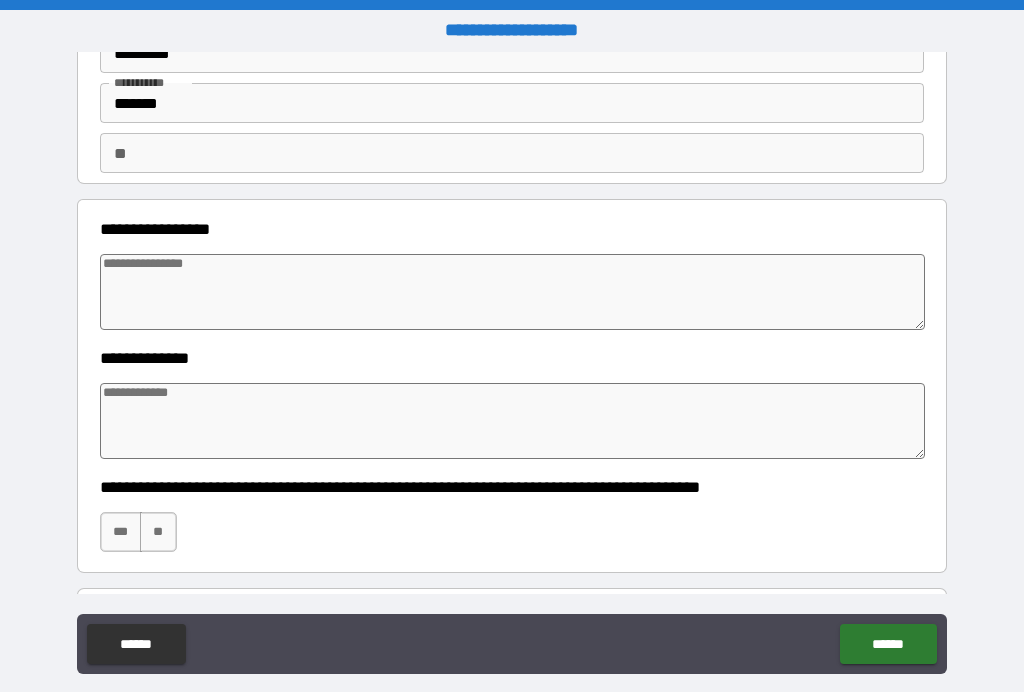 click at bounding box center [513, 292] 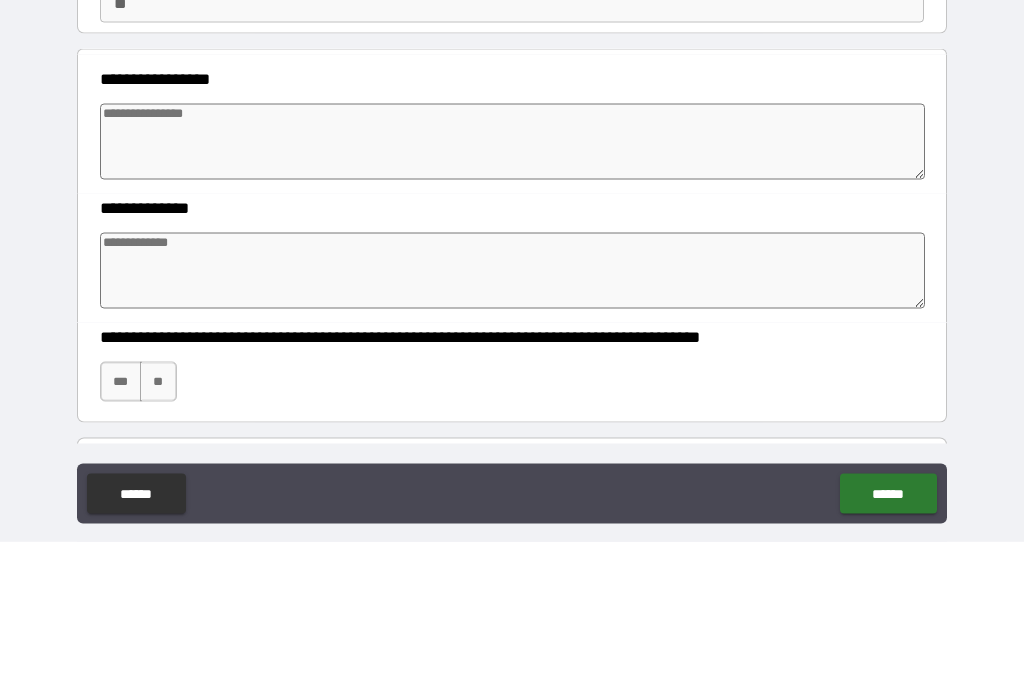 type on "*" 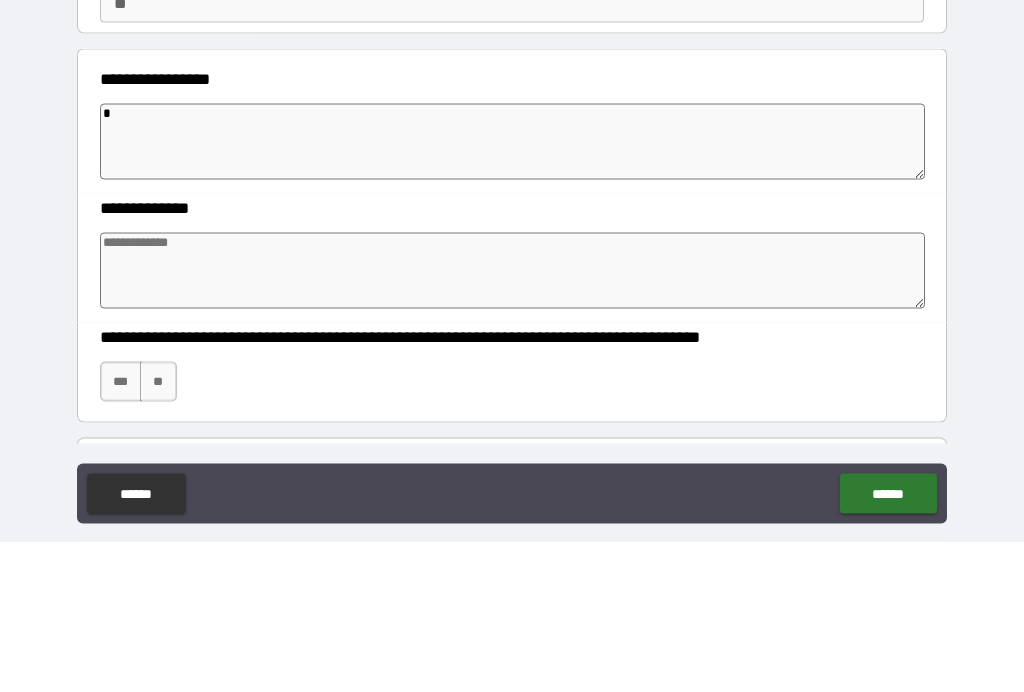 type on "**" 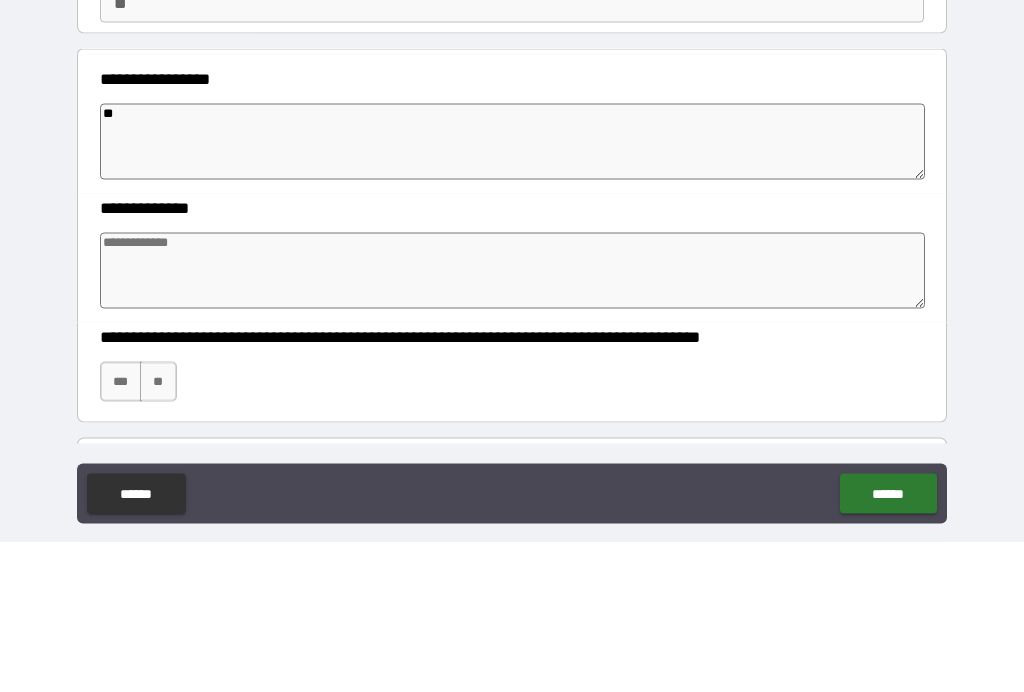type on "*" 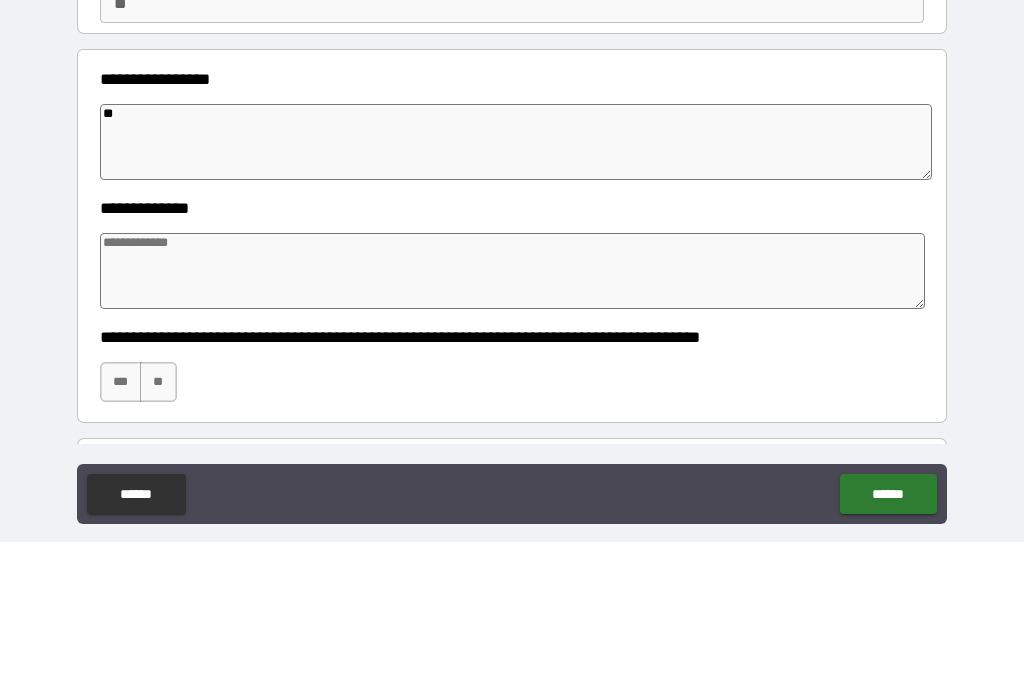 type on "***" 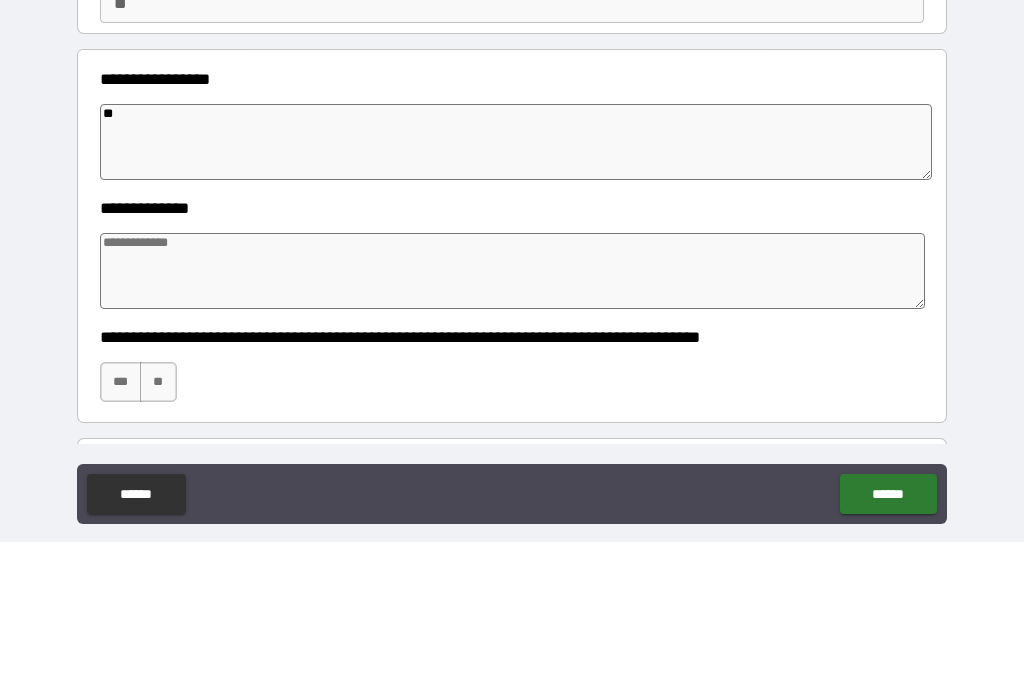 type on "*" 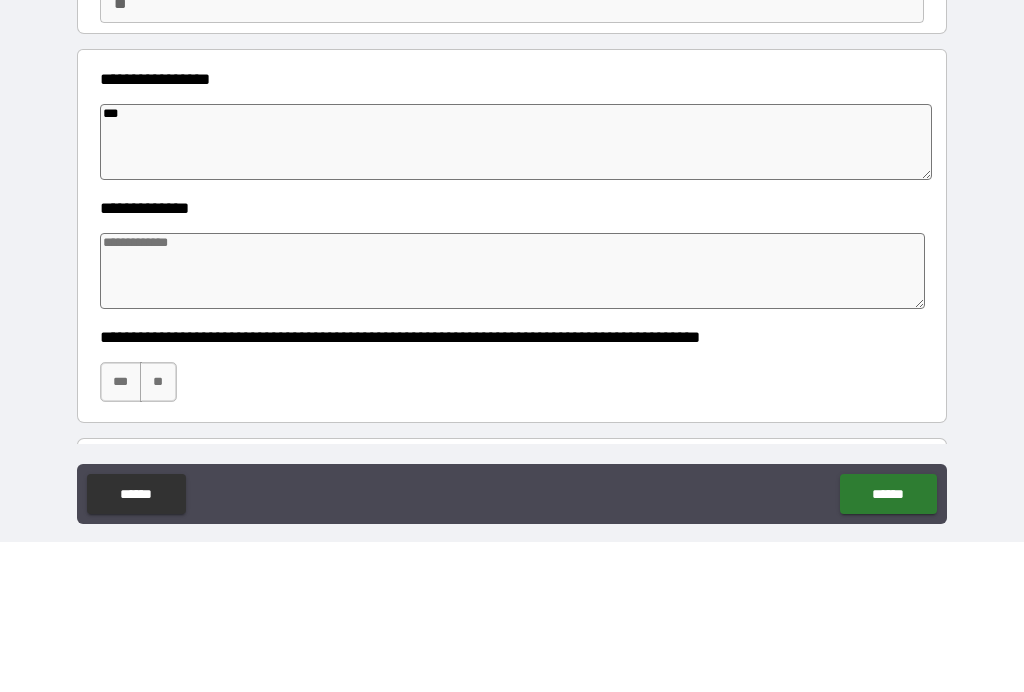 type on "****" 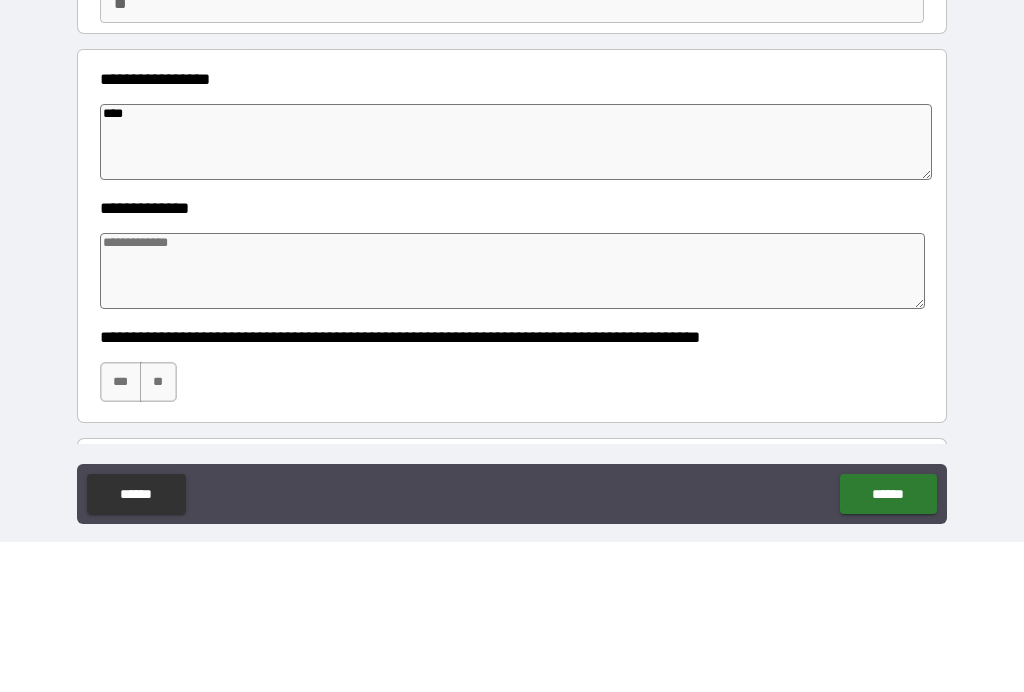 type on "*" 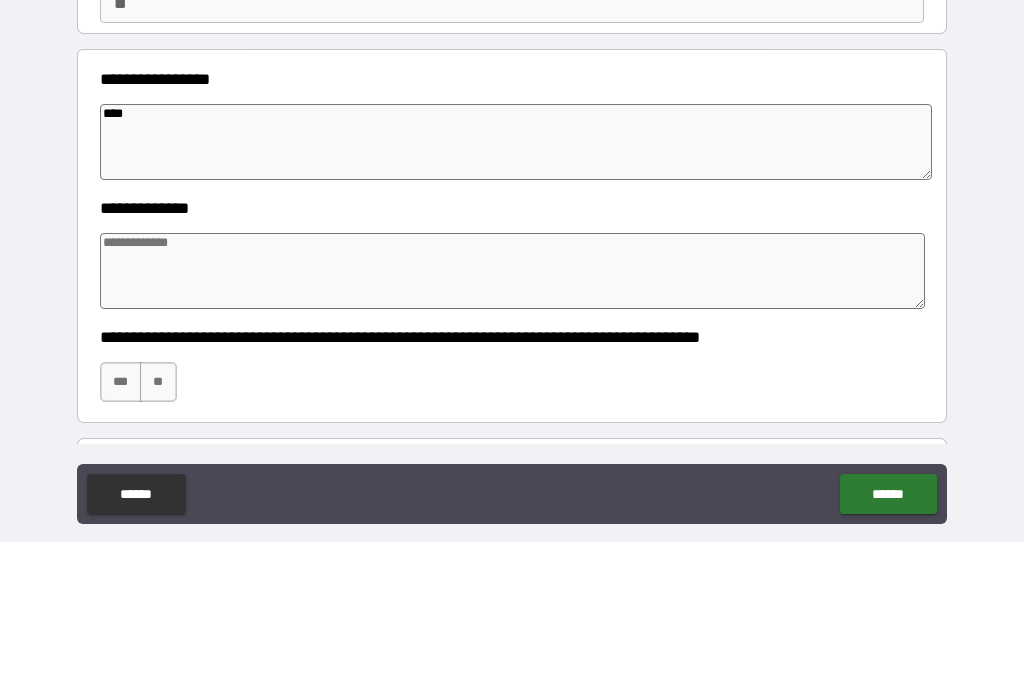 type on "*" 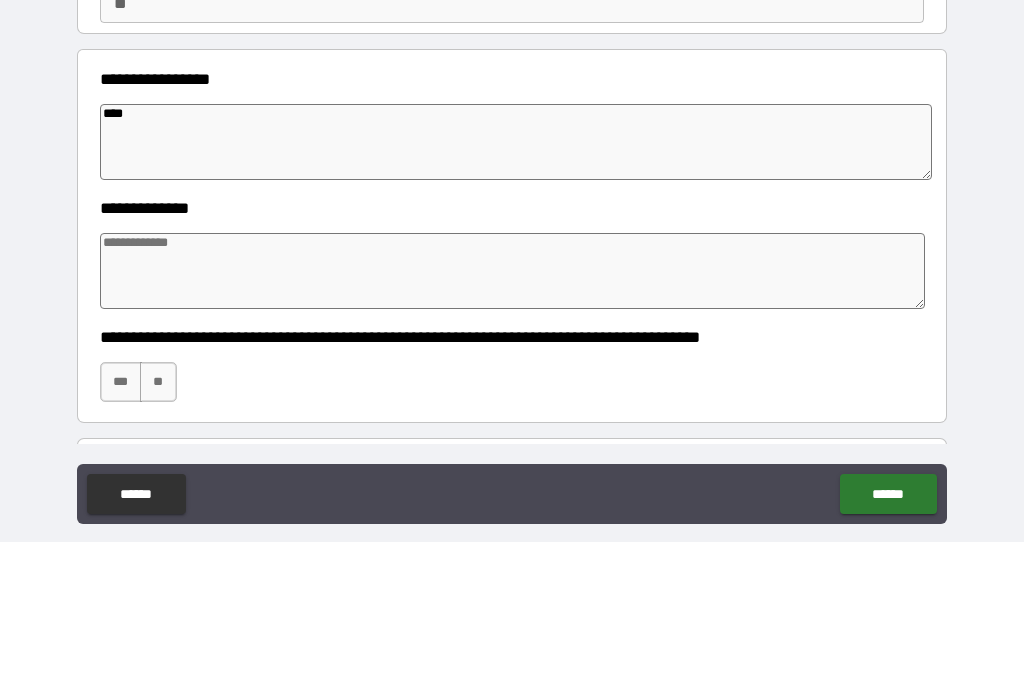 type on "*" 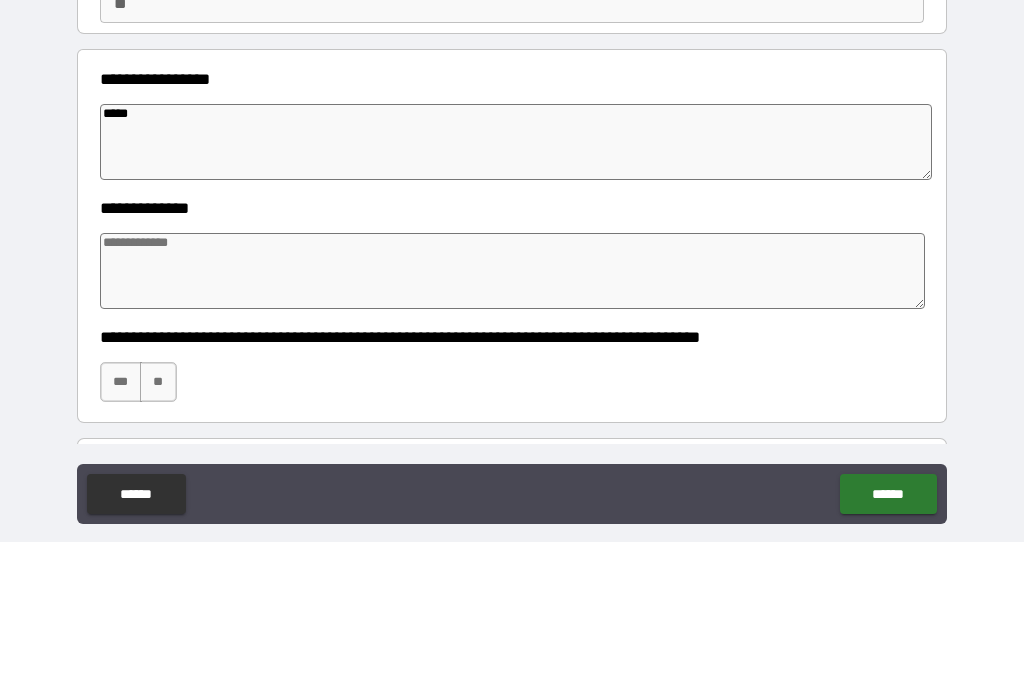 type on "*" 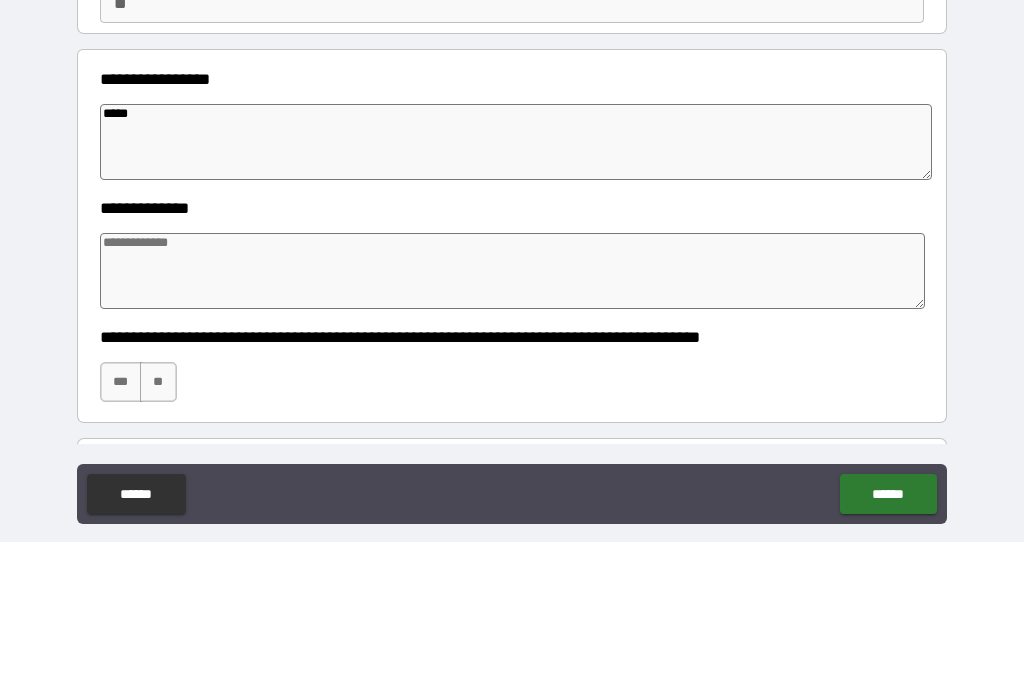 type on "*" 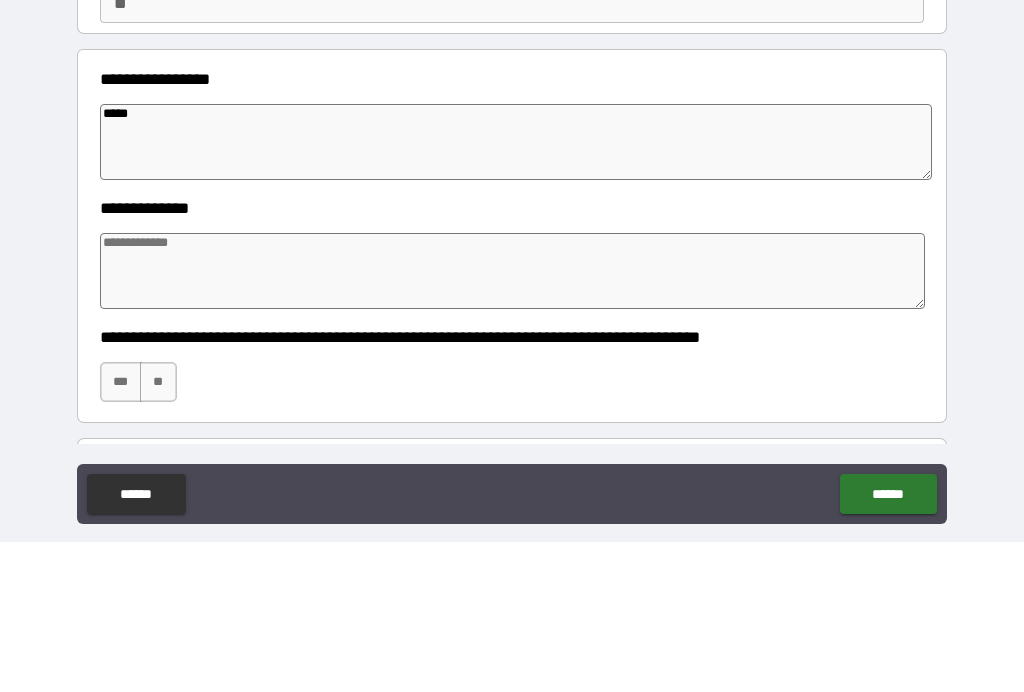 type on "******" 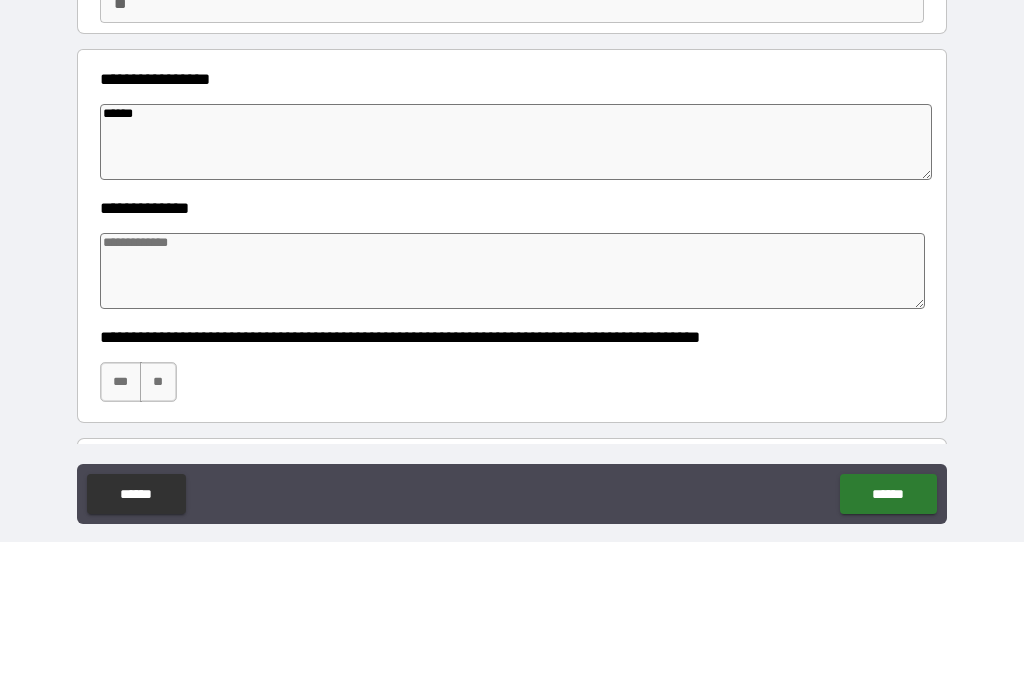type on "*" 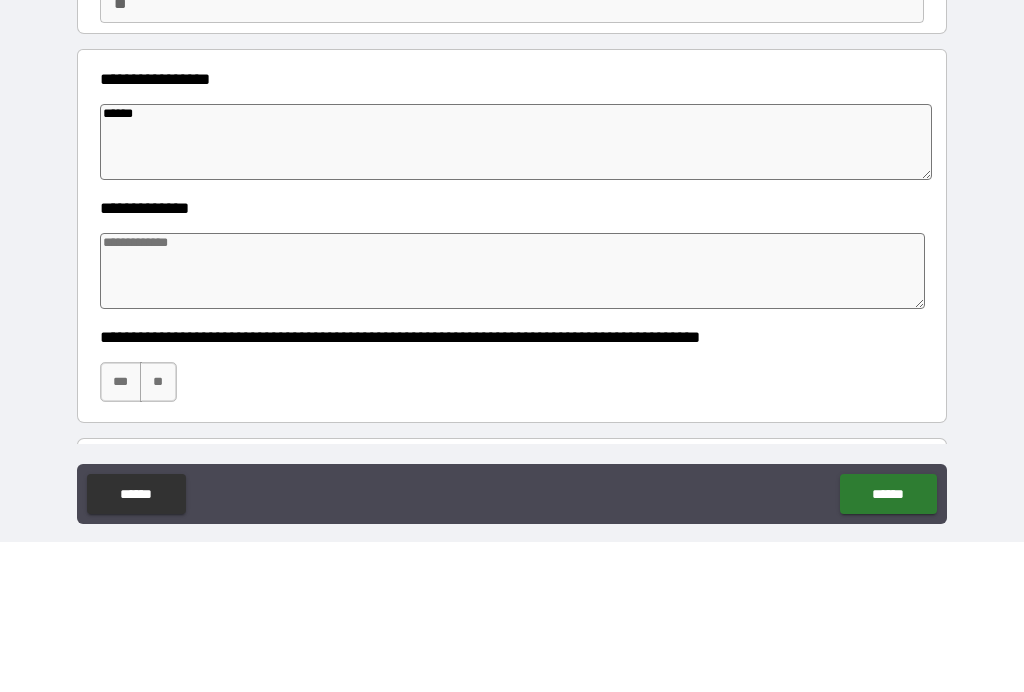 type on "*" 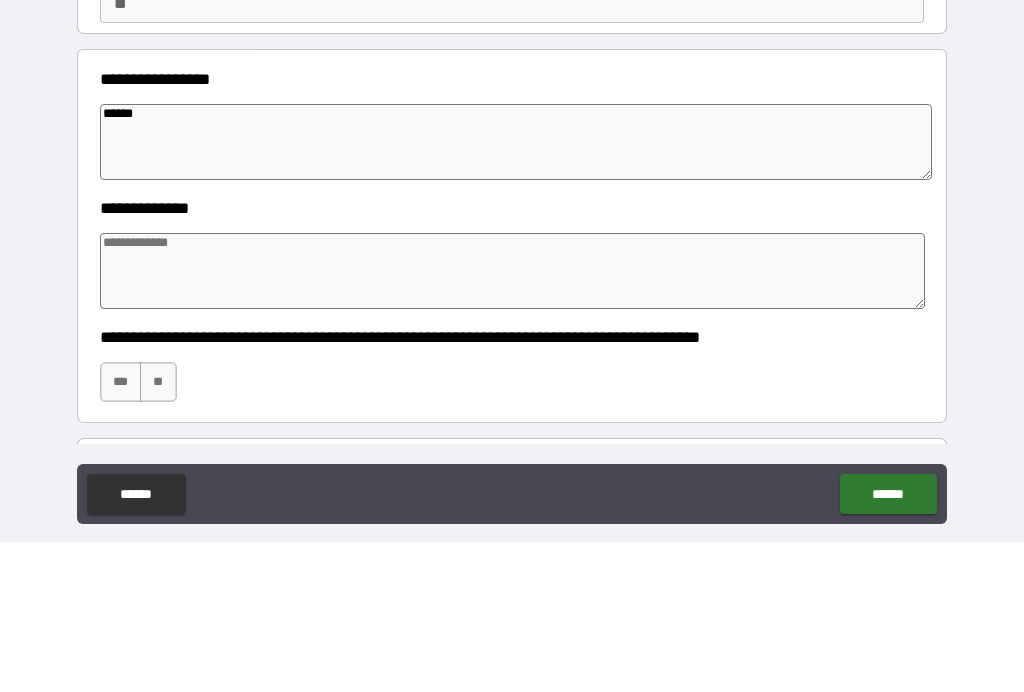 type on "*" 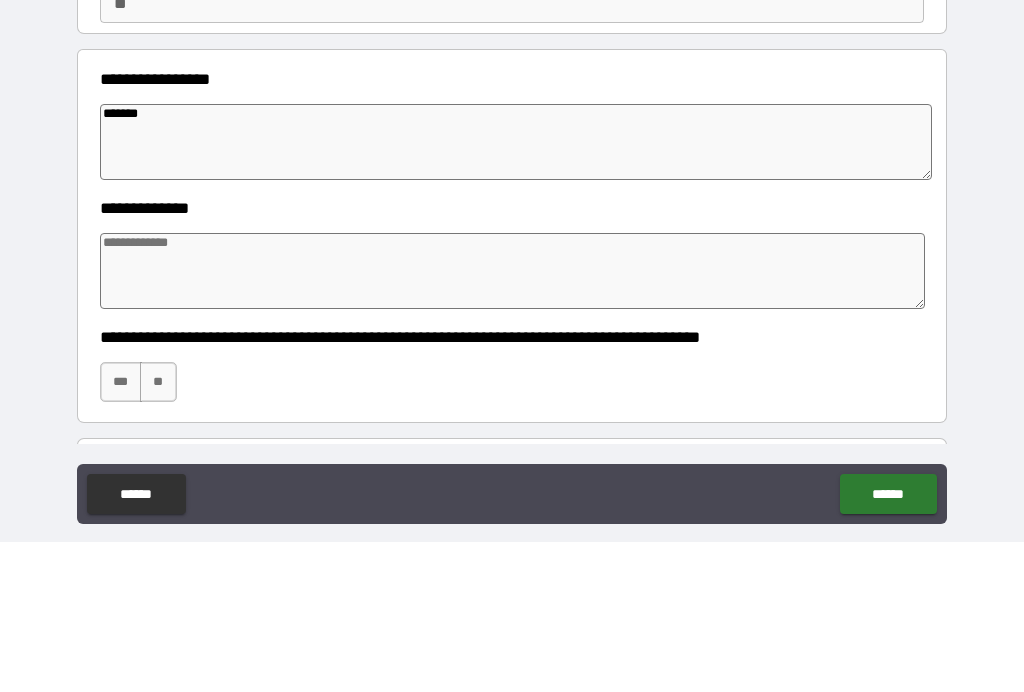 type on "*" 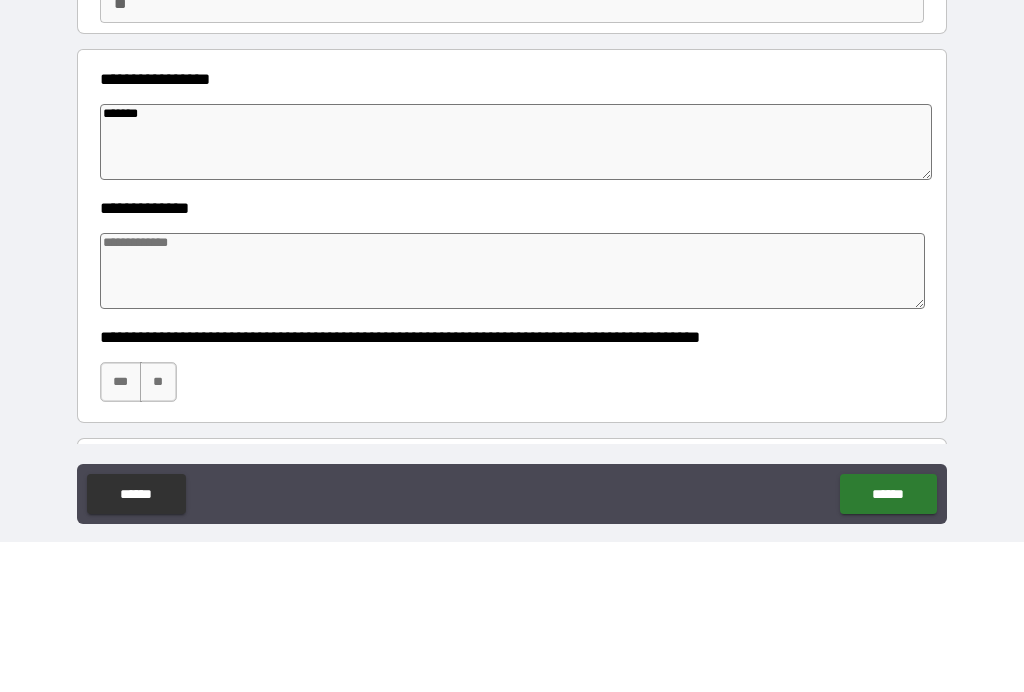 type on "********" 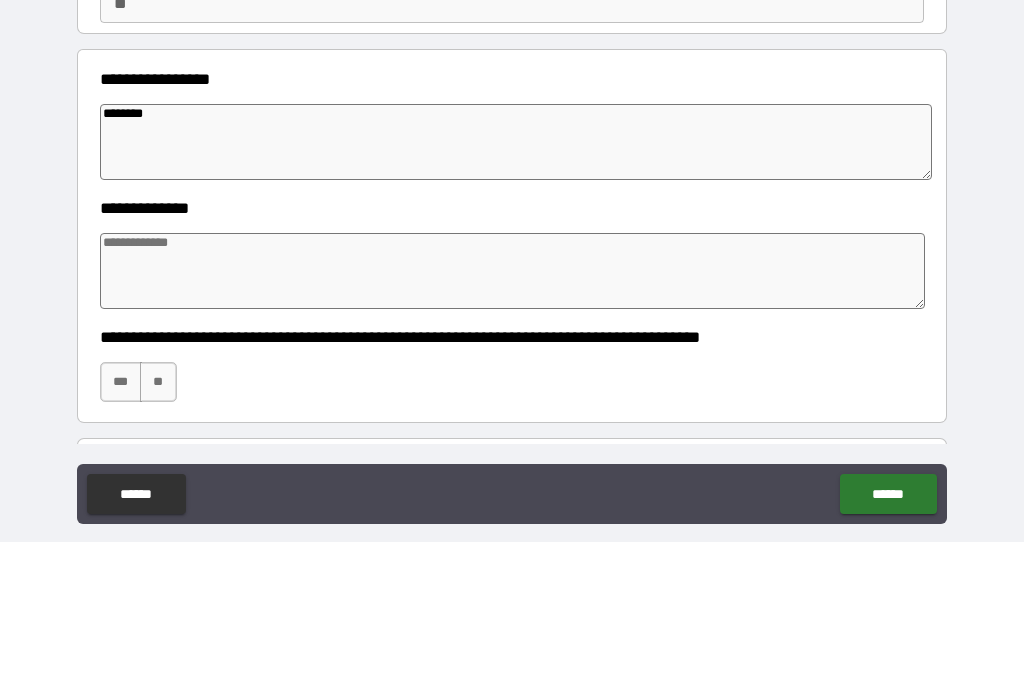 type on "*" 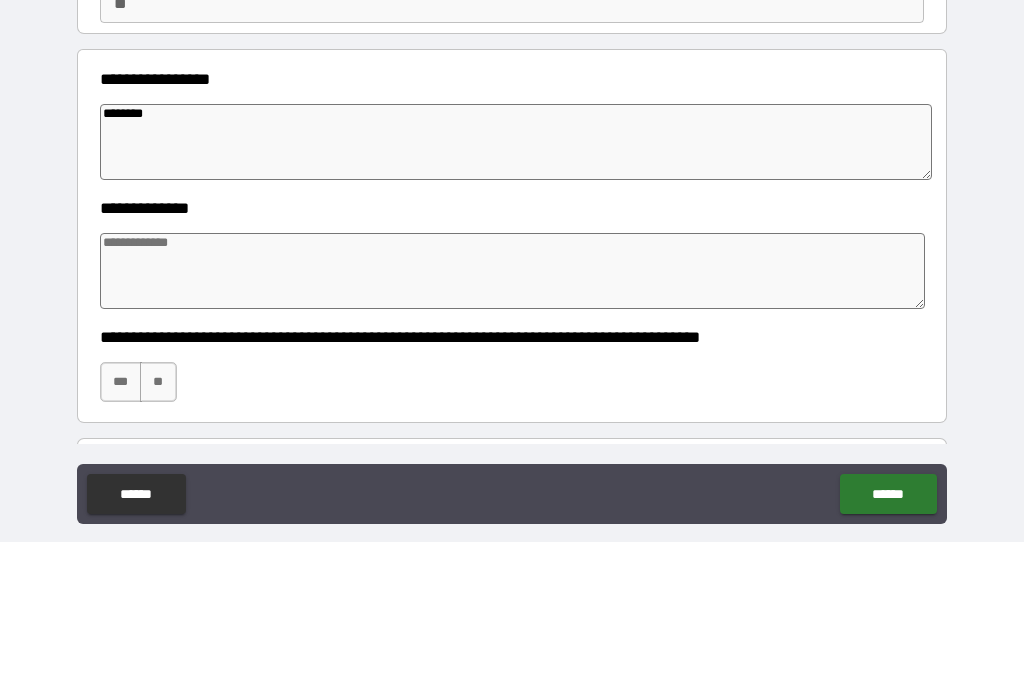 type on "*" 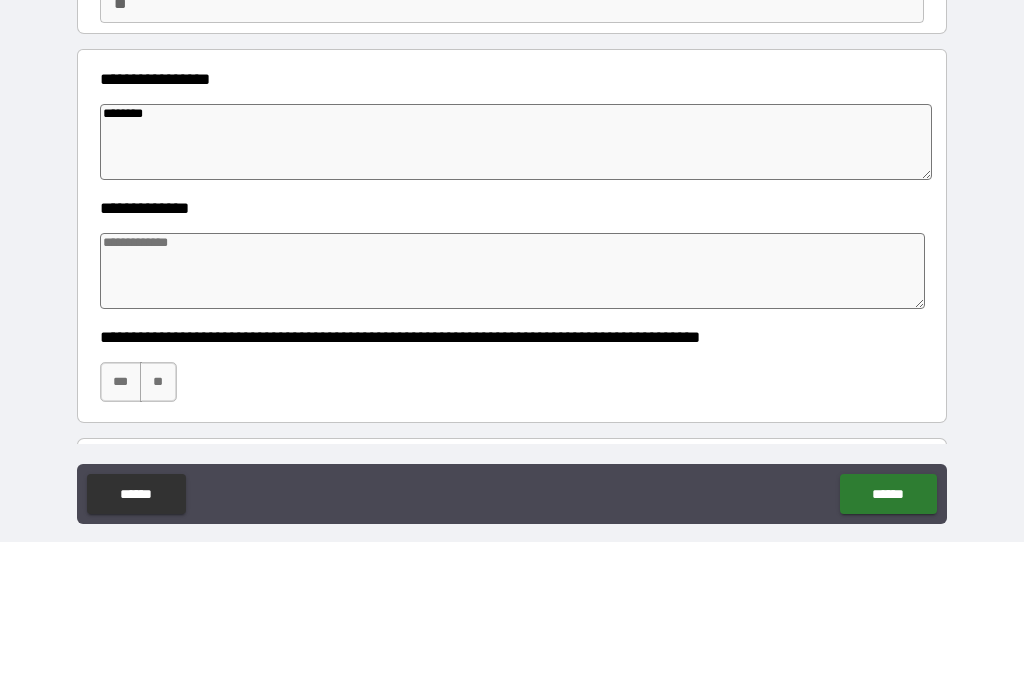 type on "*" 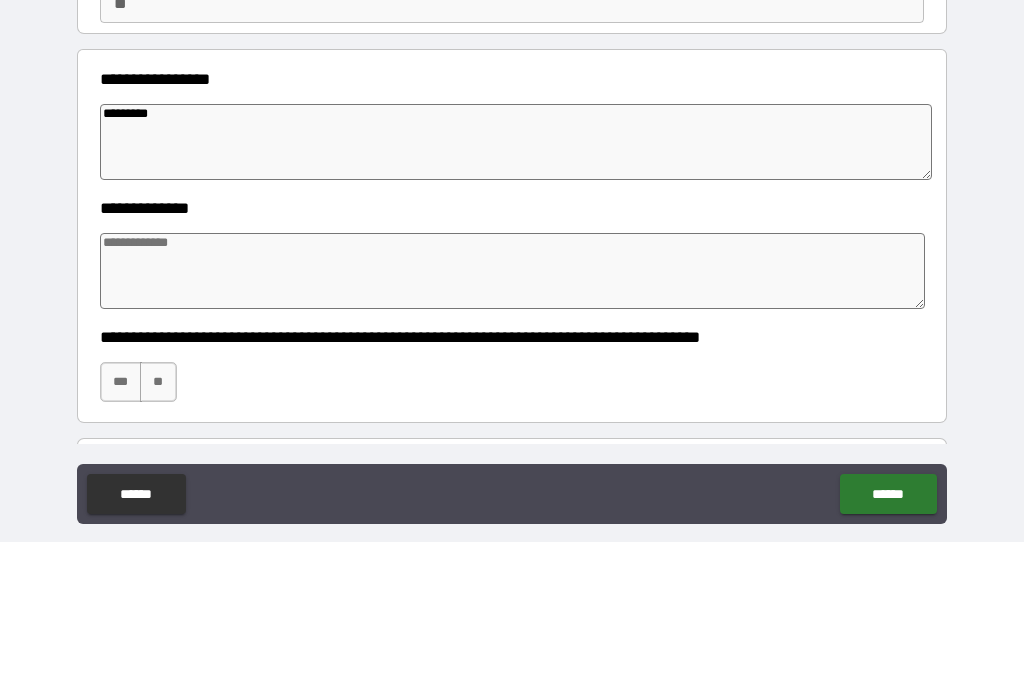 type on "*" 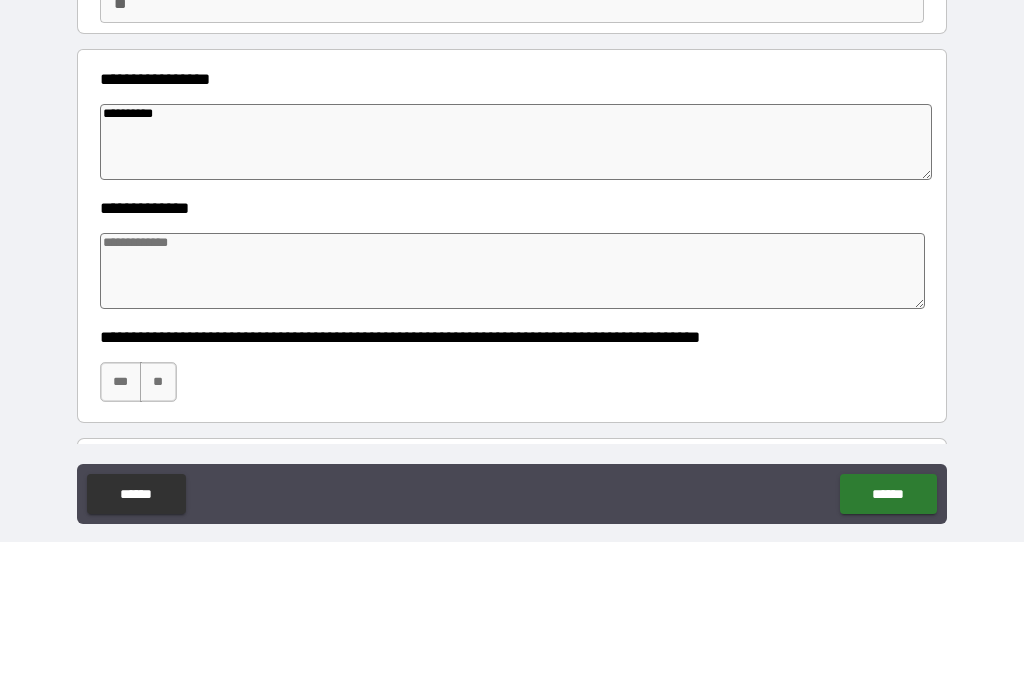 type on "*" 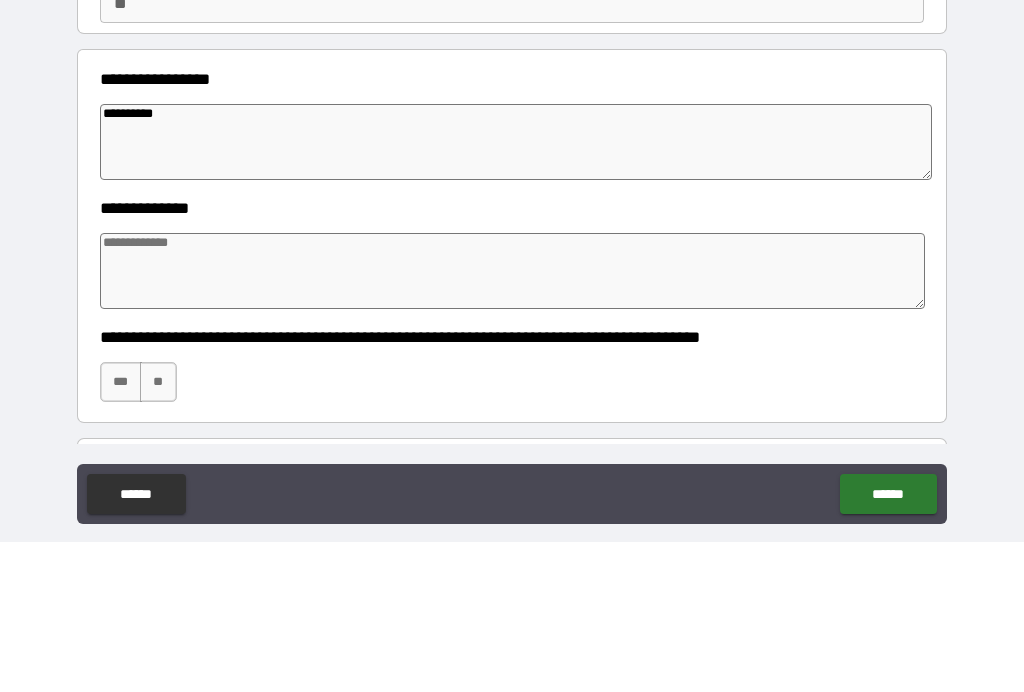 type on "**********" 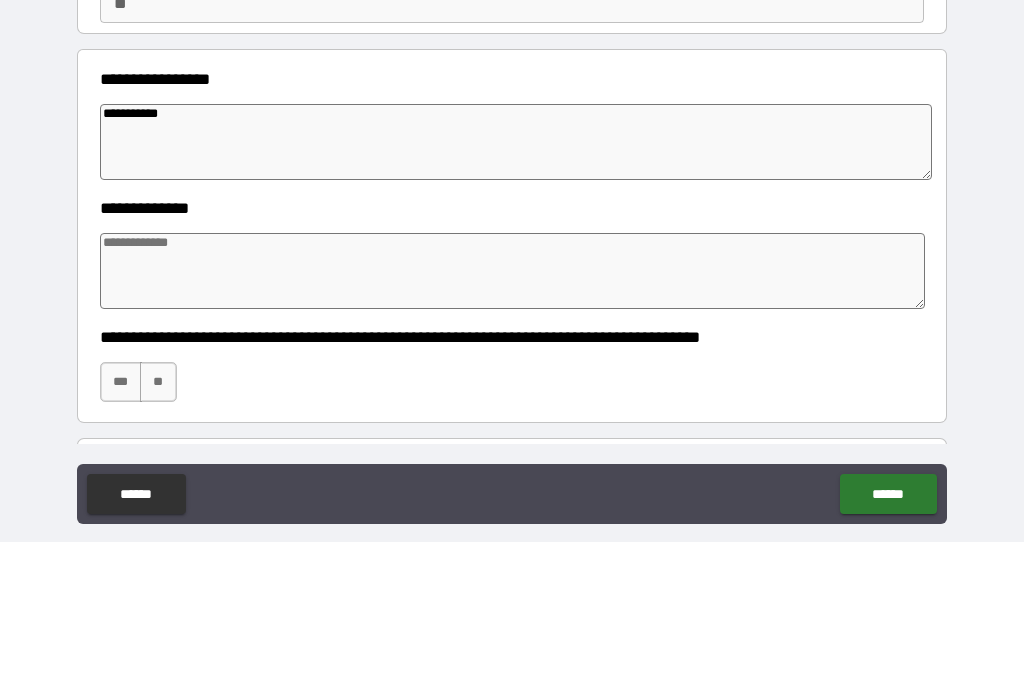 type on "*" 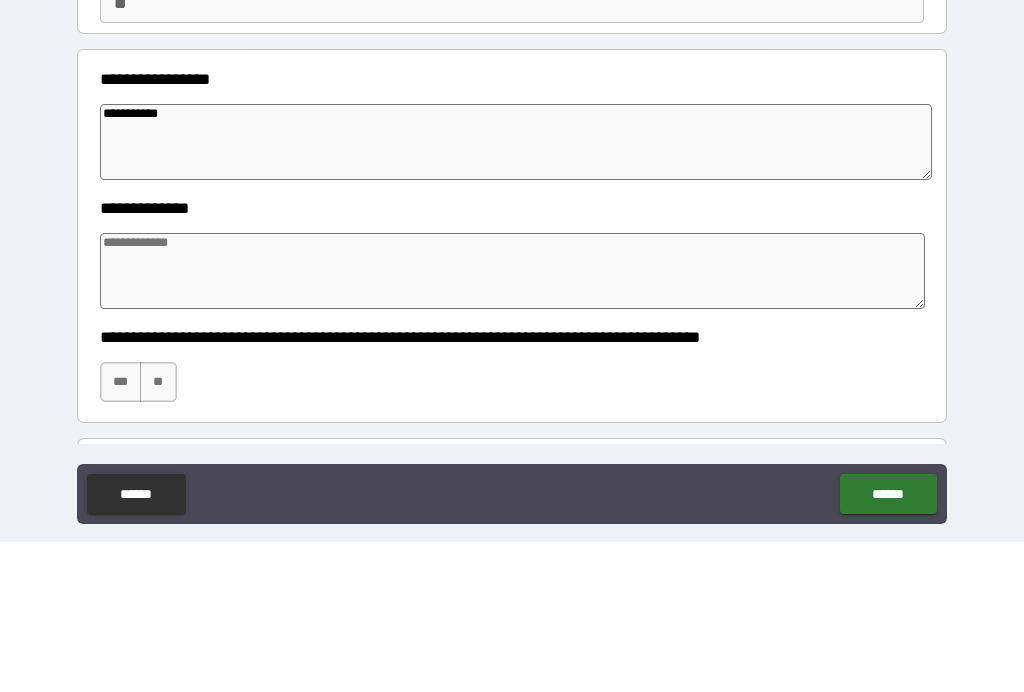 type on "*" 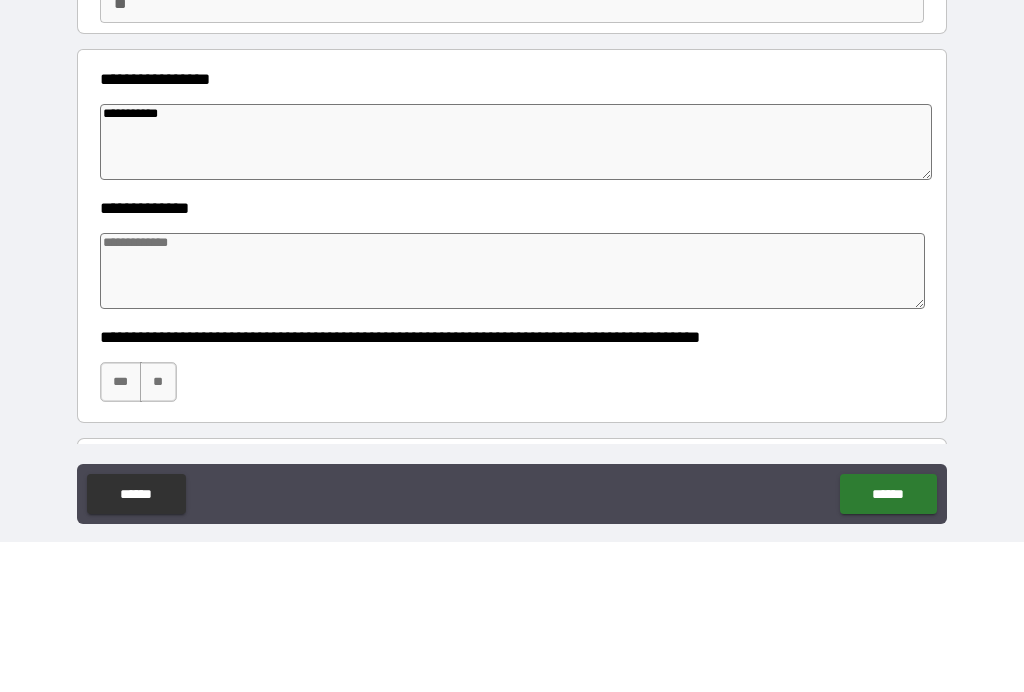 type on "*" 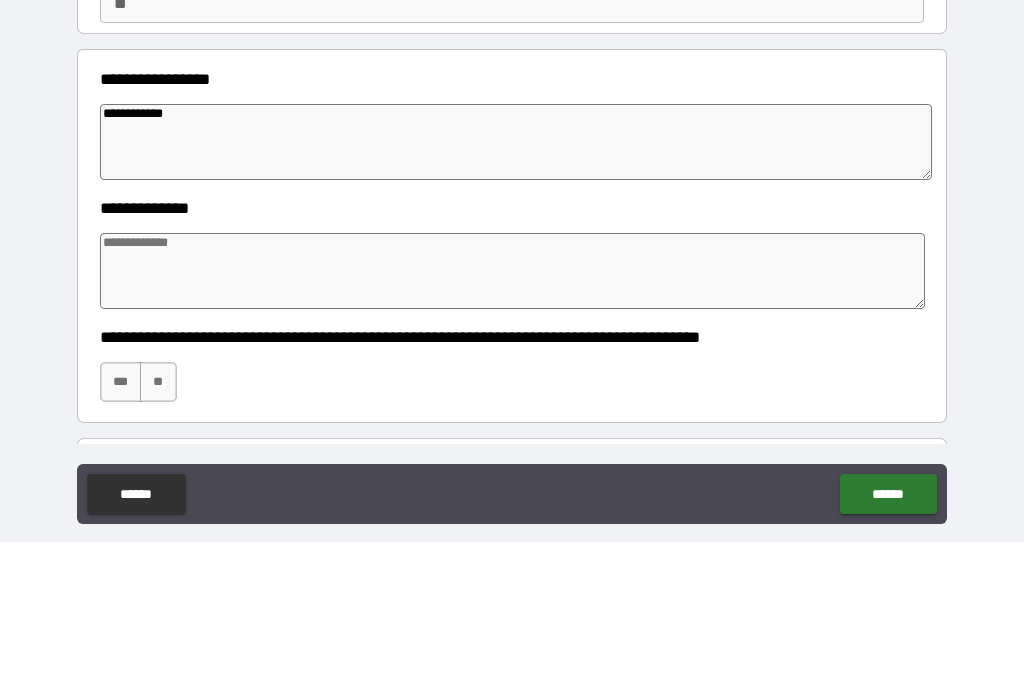 type on "*" 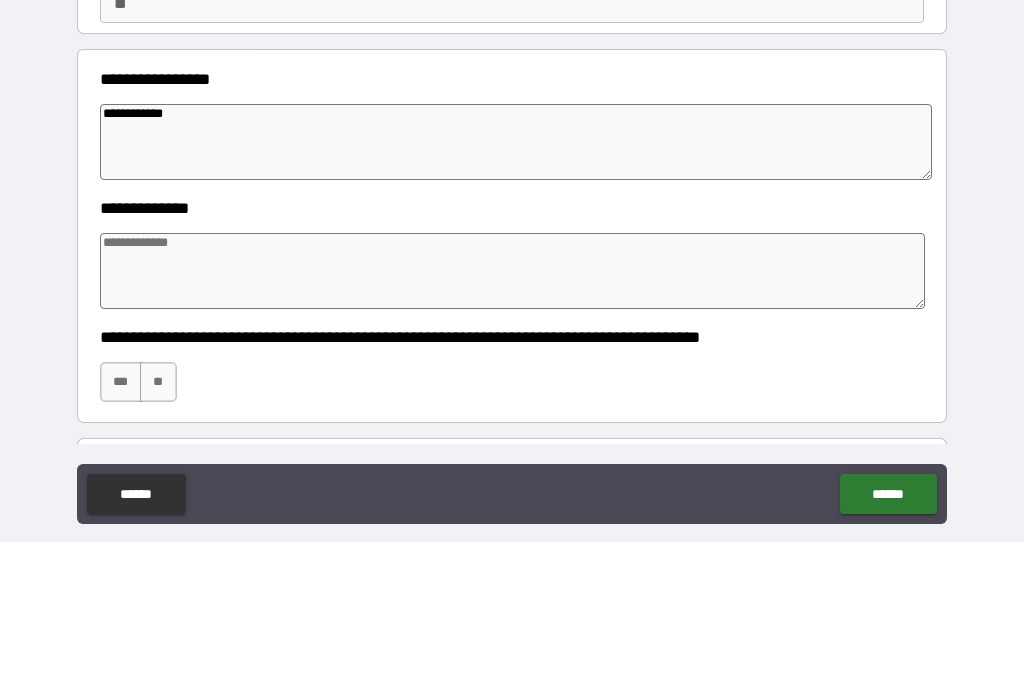 type on "**********" 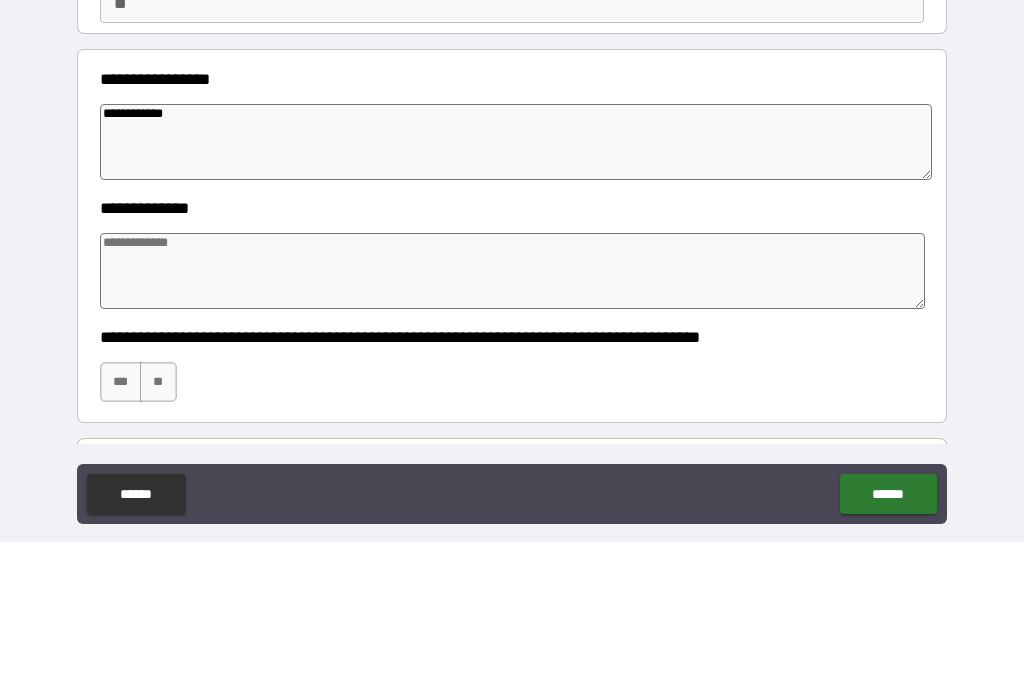 type on "*" 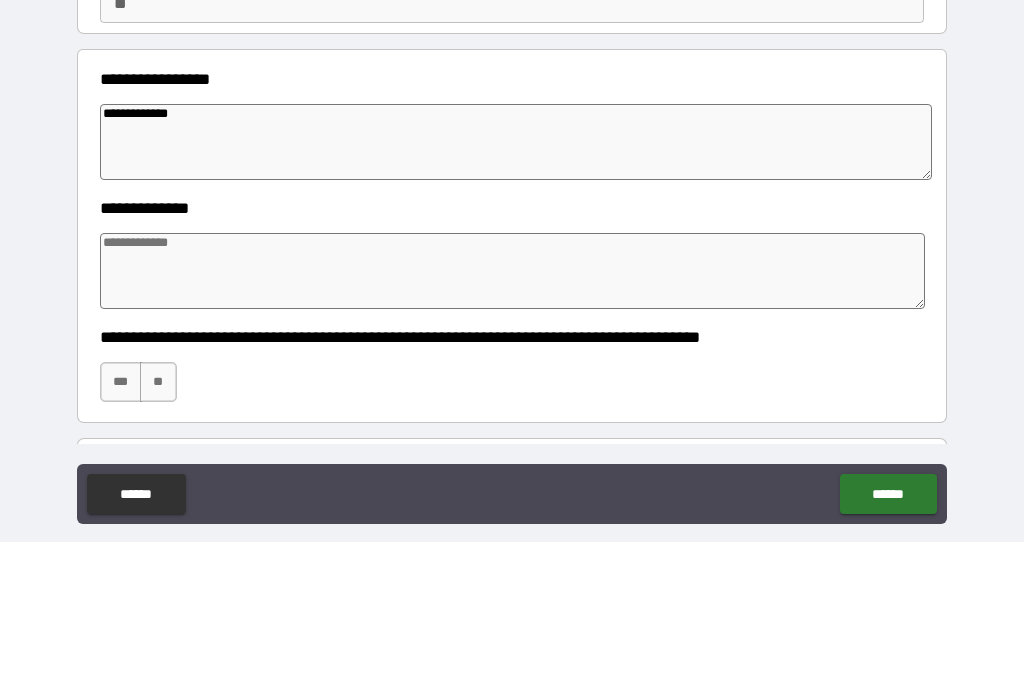 type on "*" 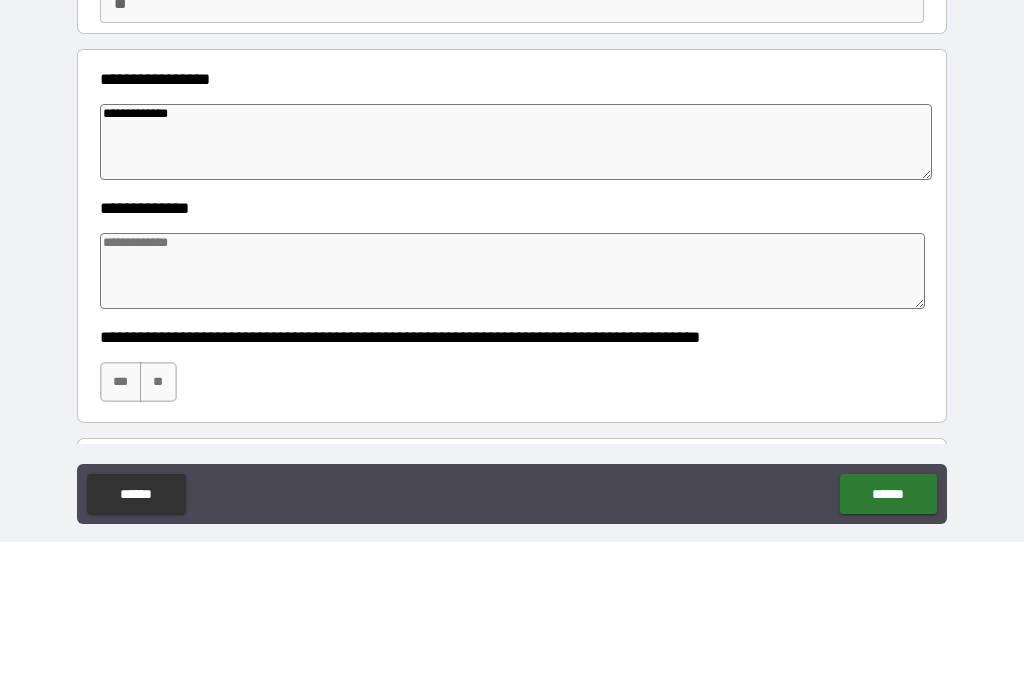 type on "*" 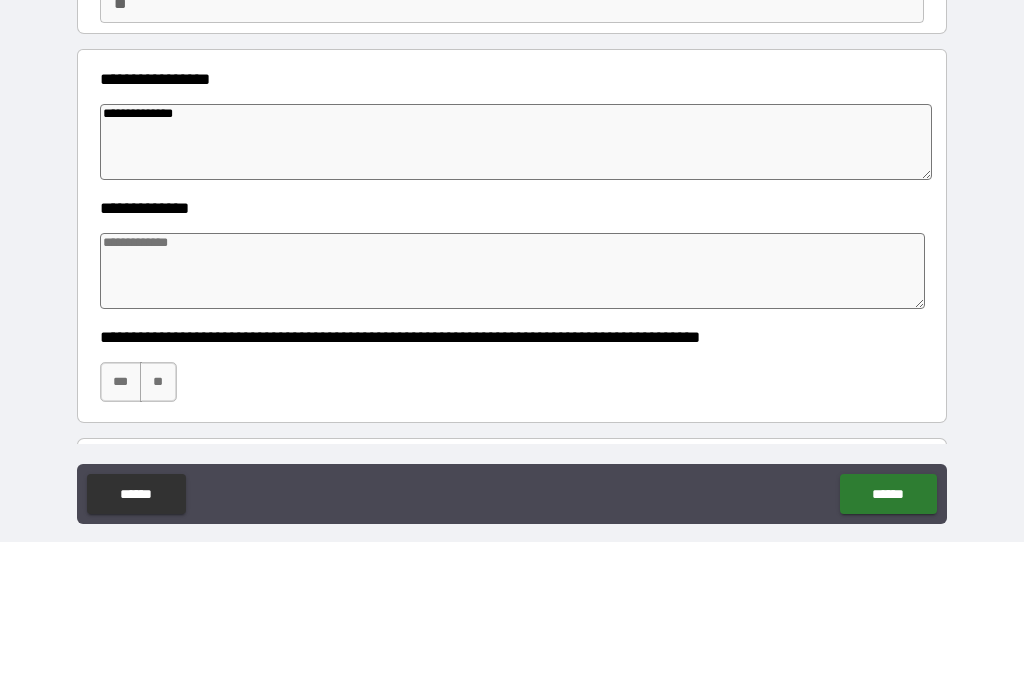 type on "*" 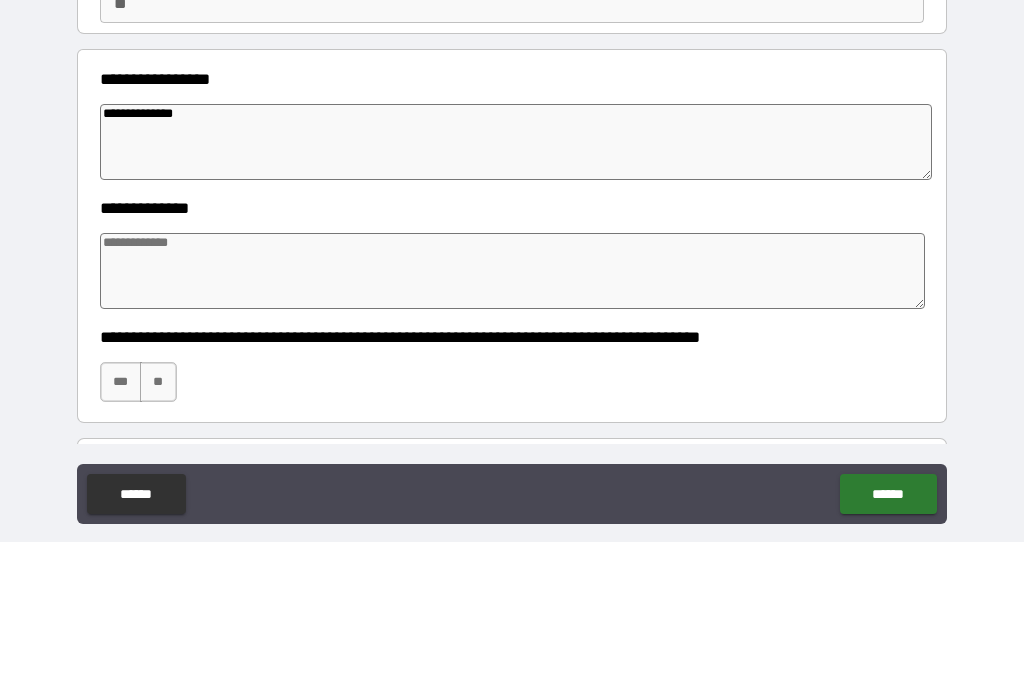 type on "**********" 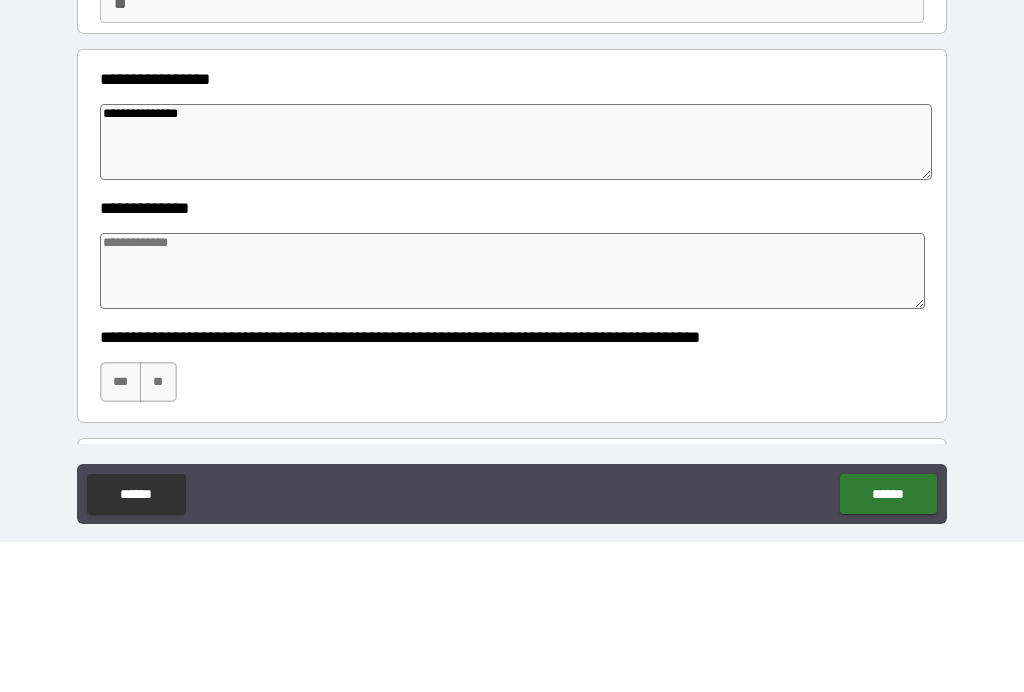 type on "*" 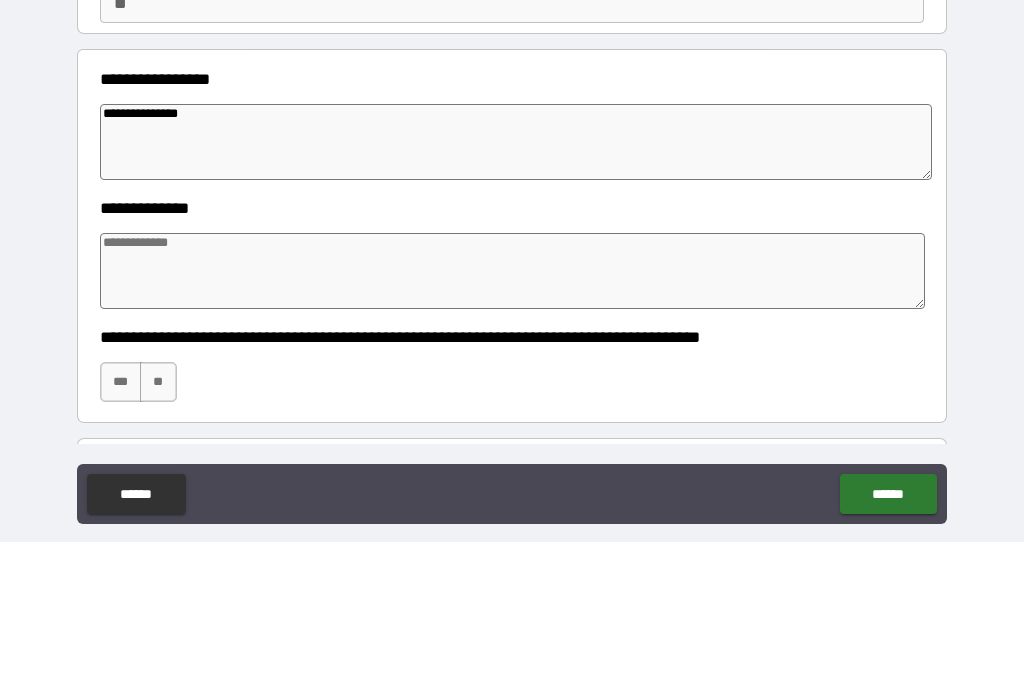type on "*" 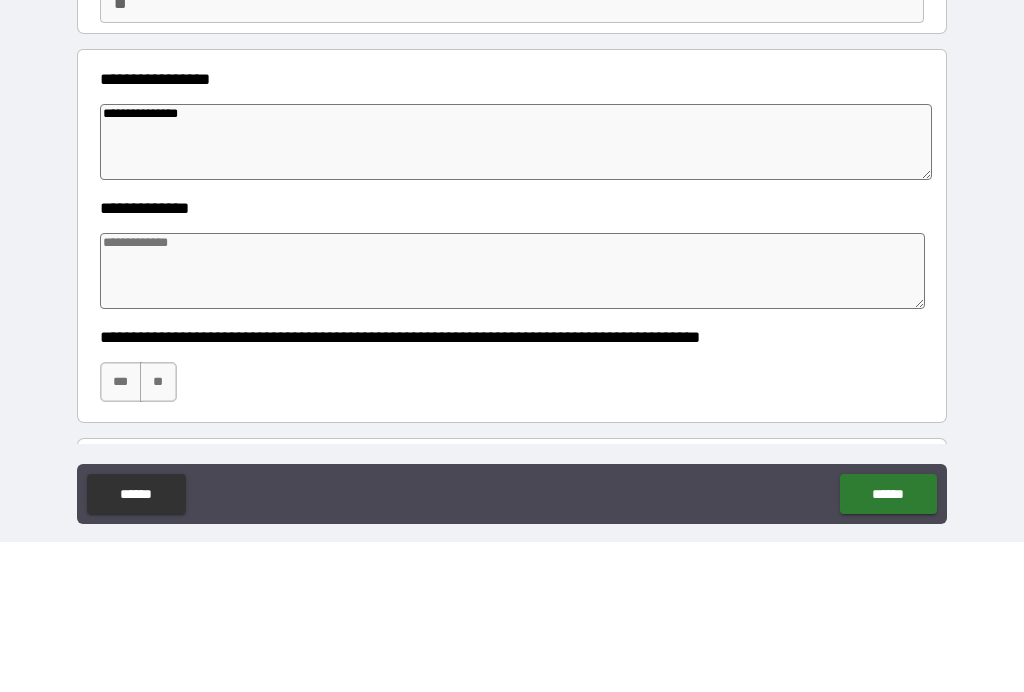 type on "*" 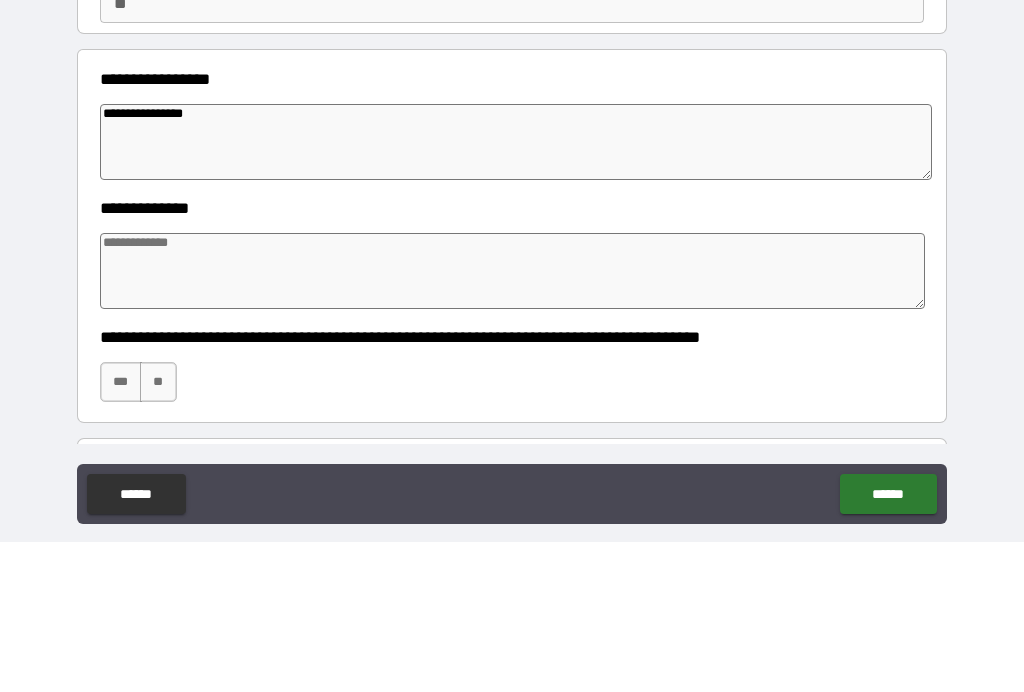 type on "*" 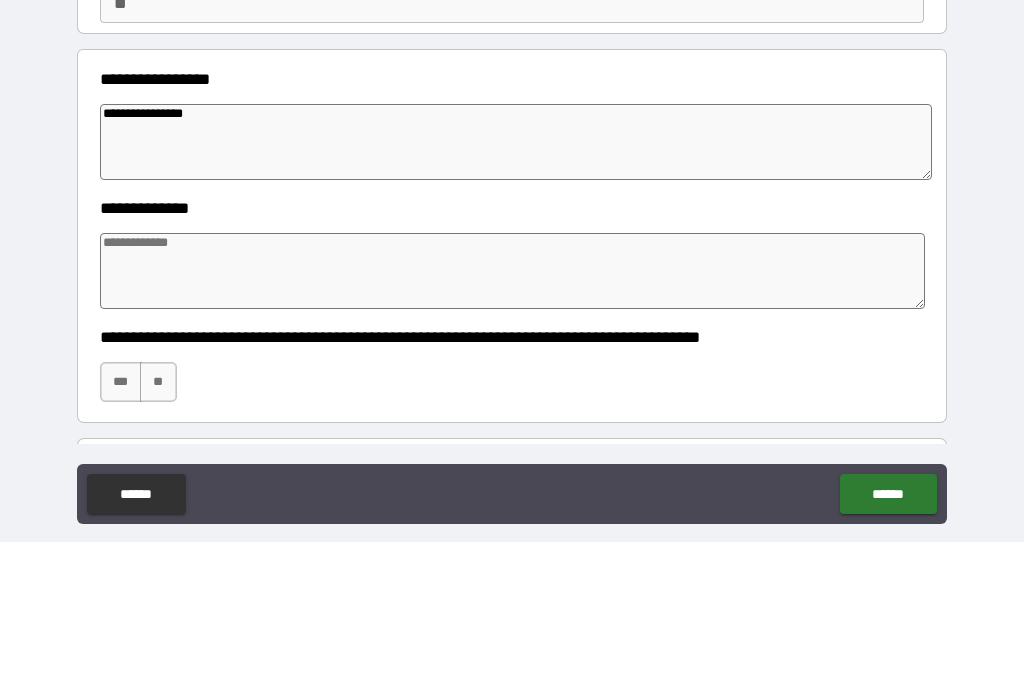 type on "**********" 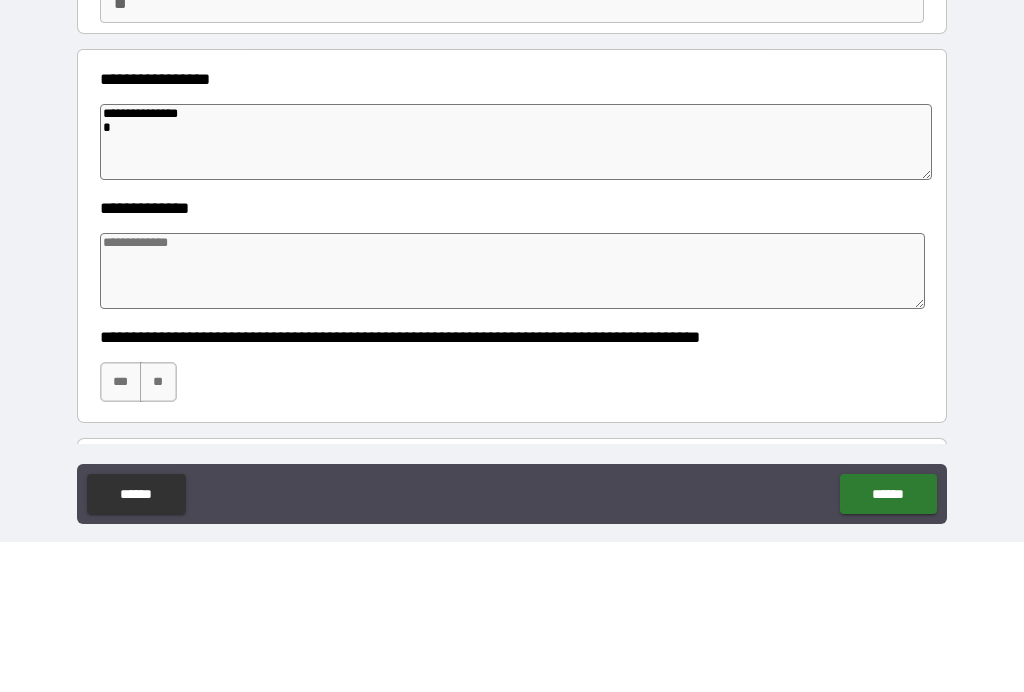 type on "*" 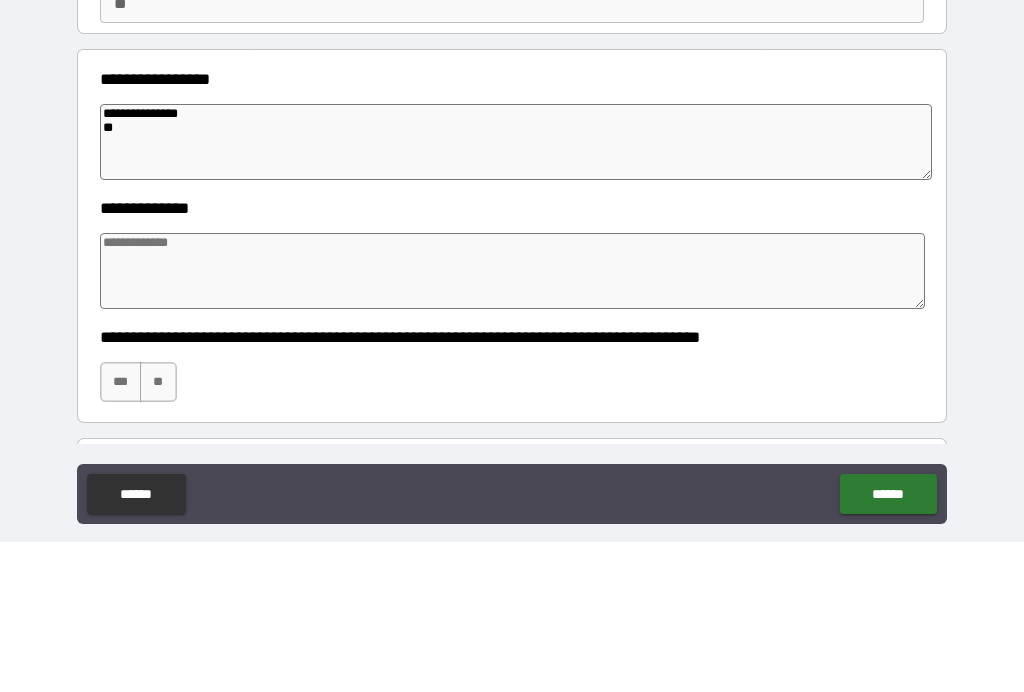 type on "**********" 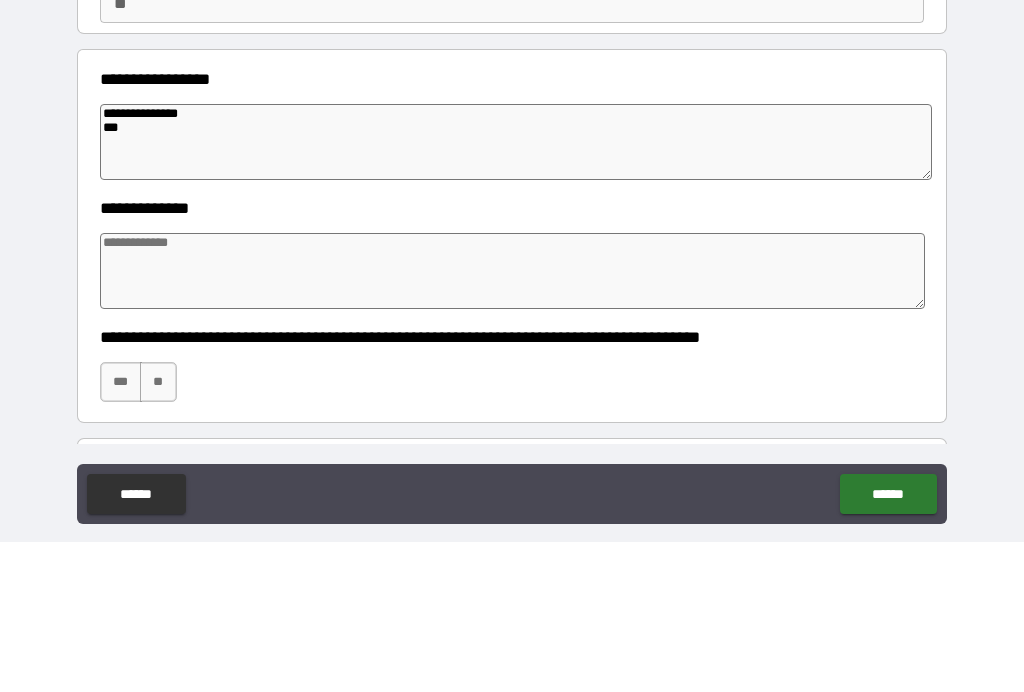 type on "*" 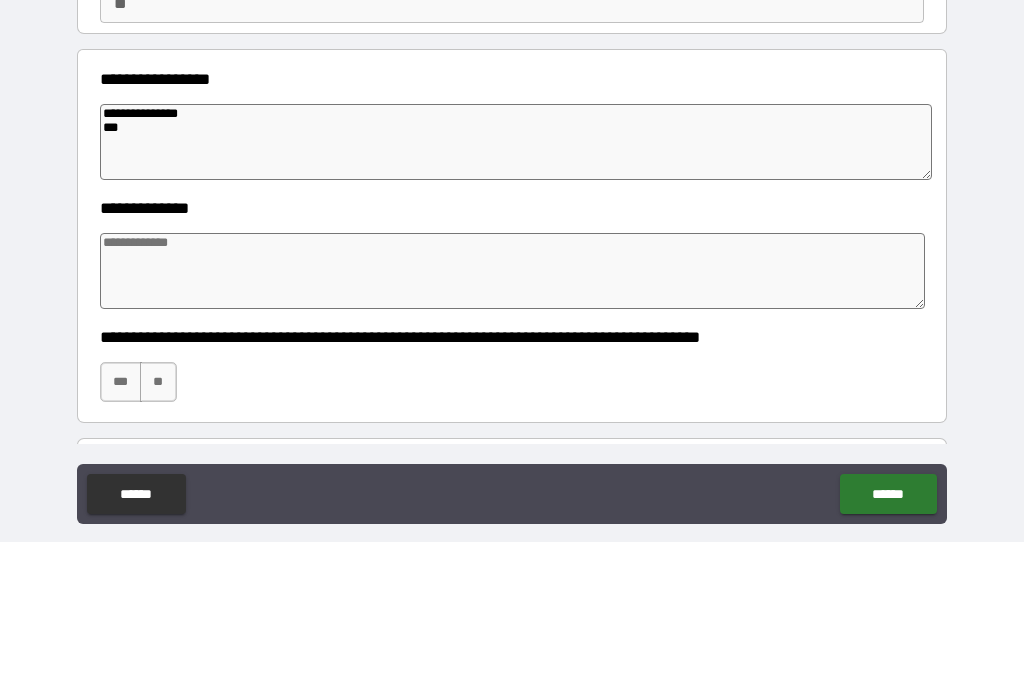 type on "*" 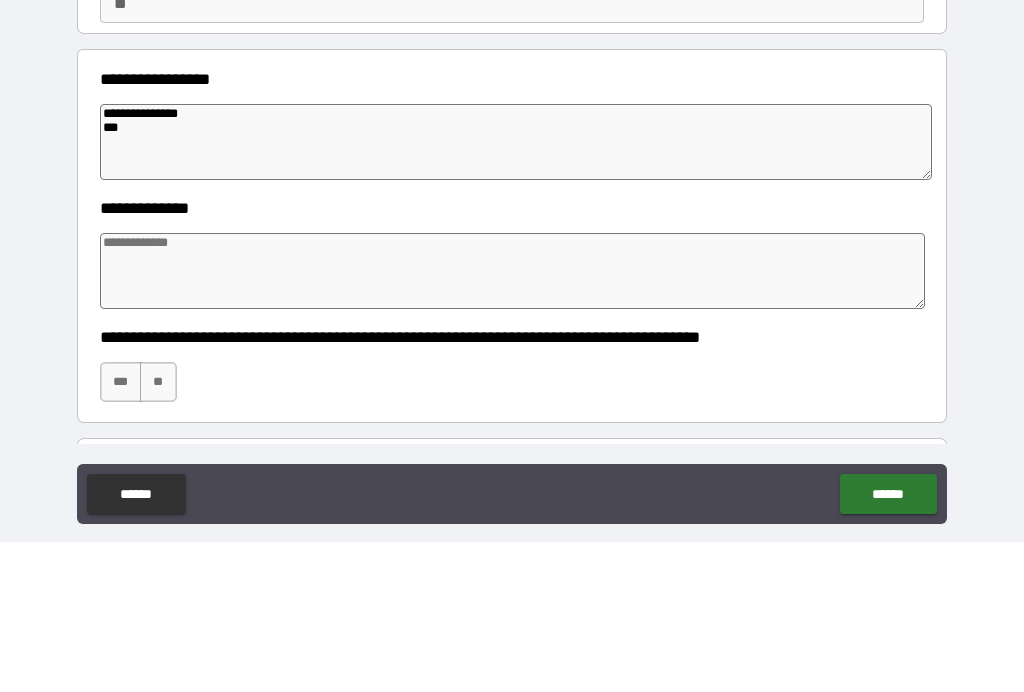 type on "*" 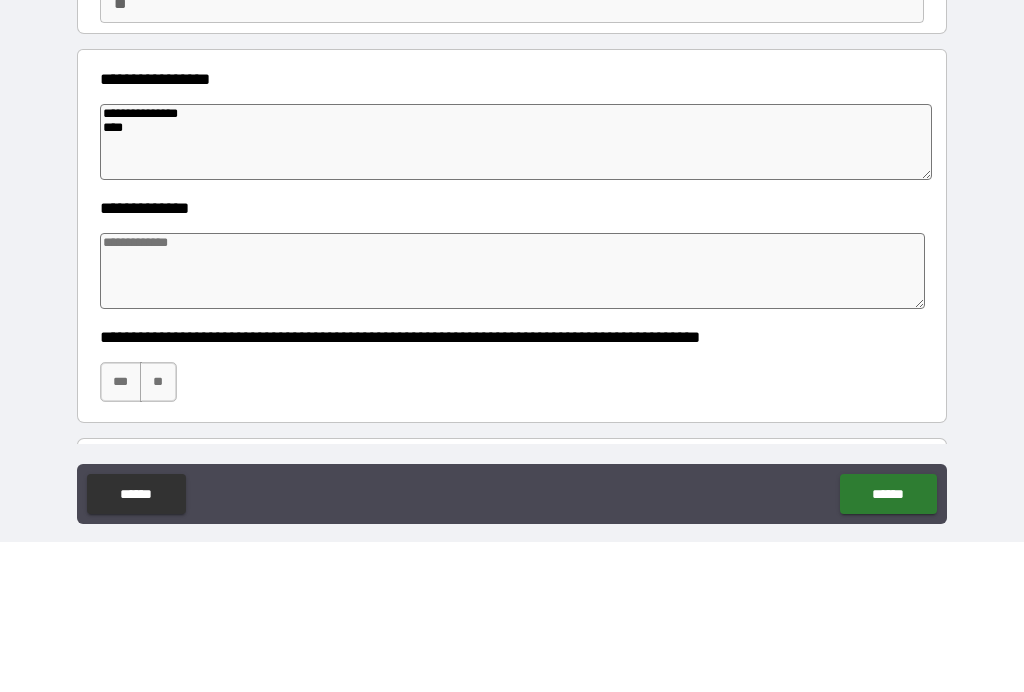 type on "*" 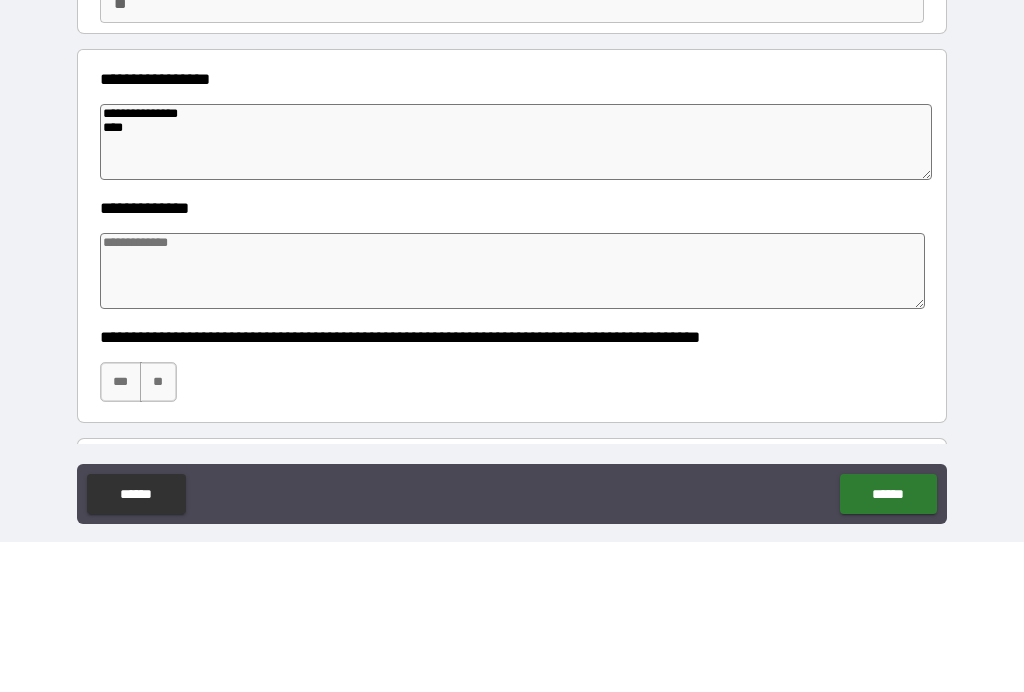 type on "*" 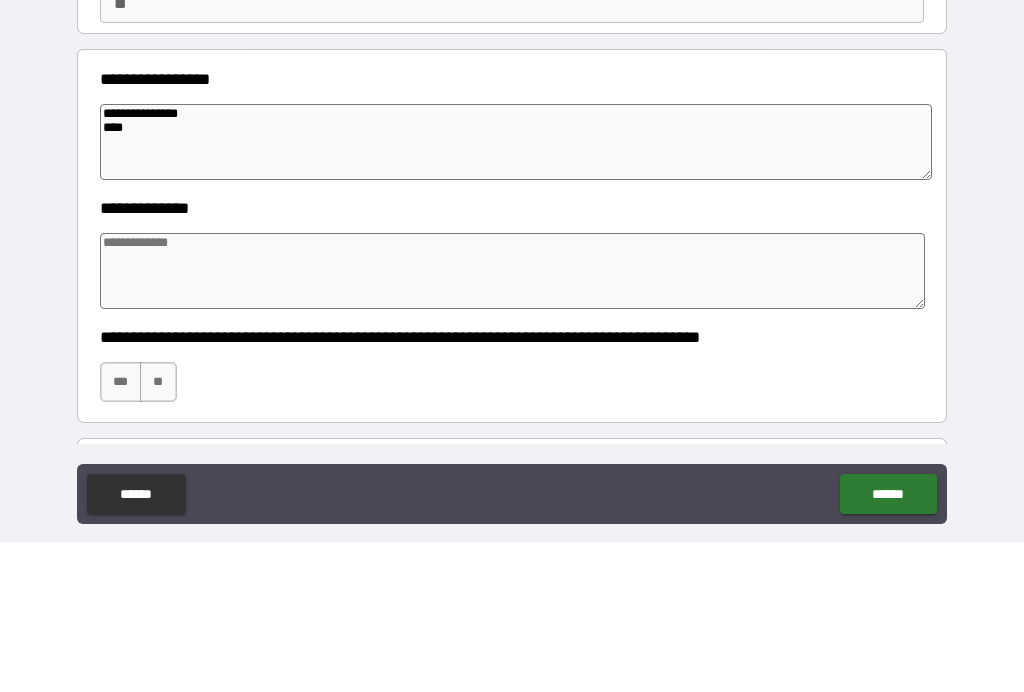type on "*" 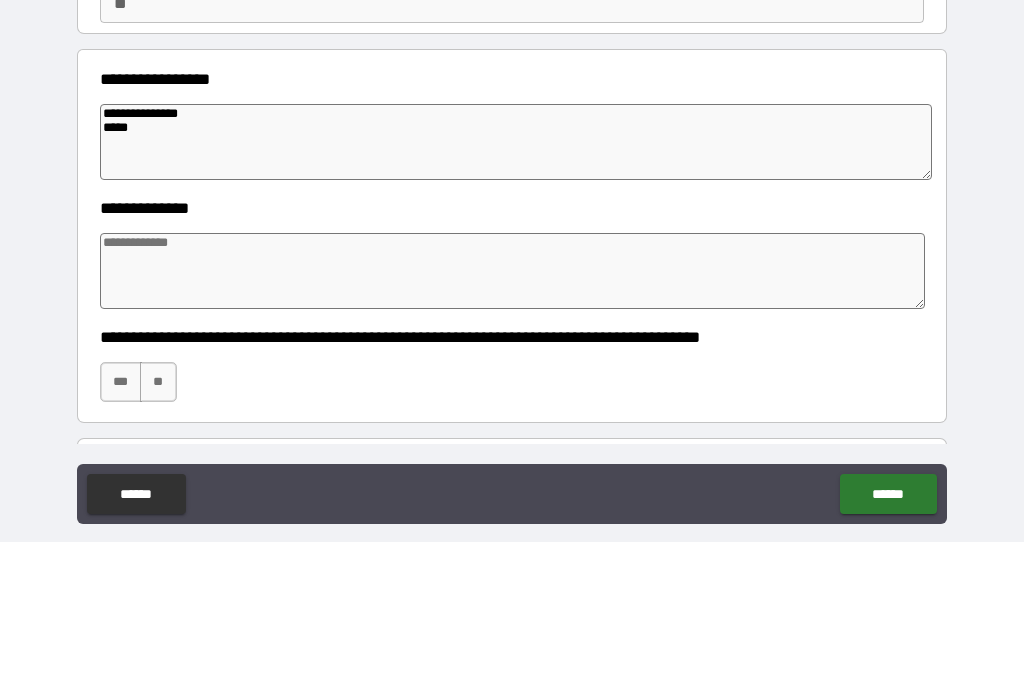 type on "**********" 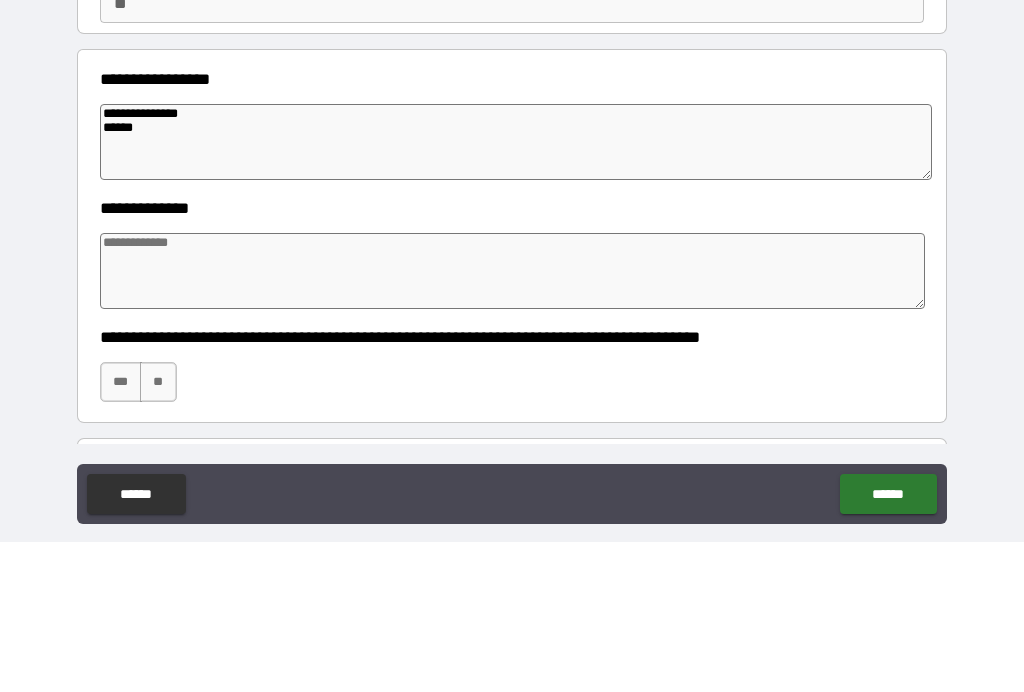 type on "*" 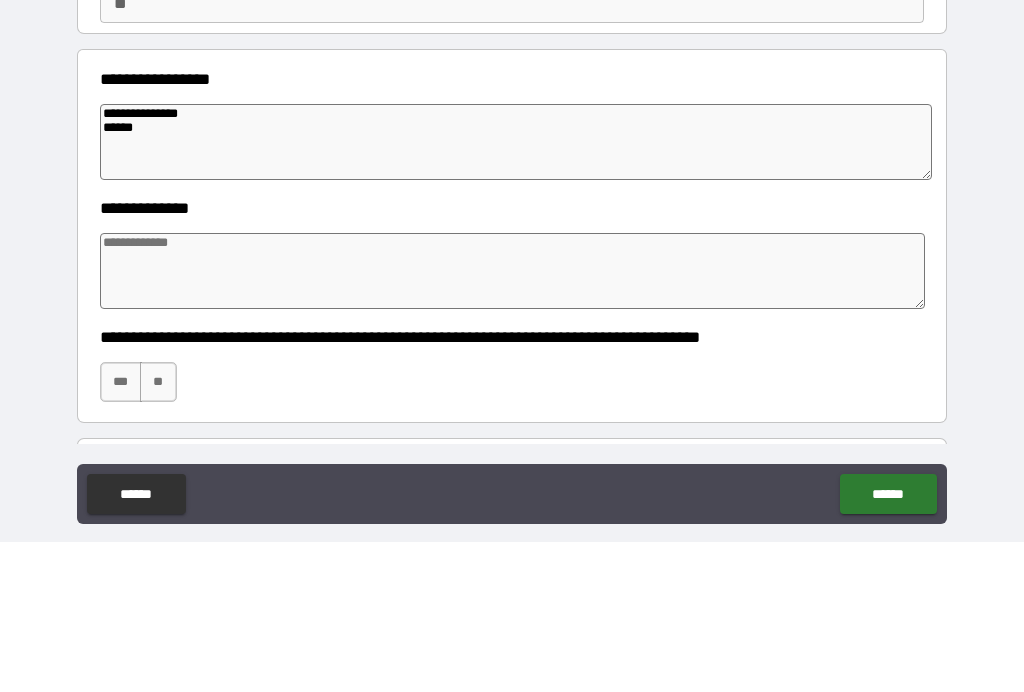 type on "**********" 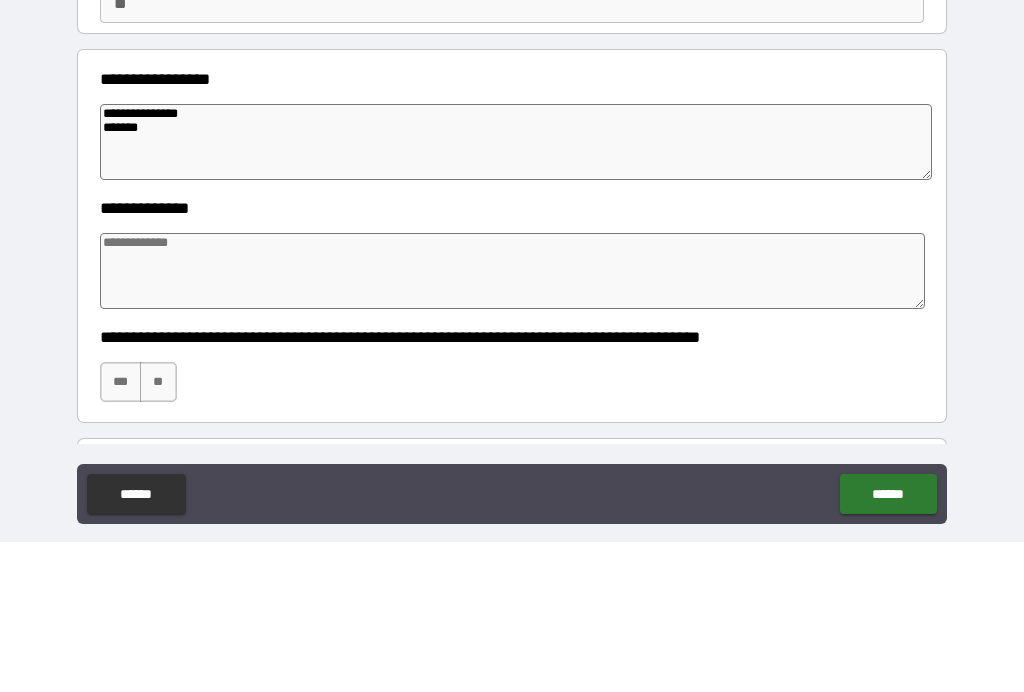 type on "*" 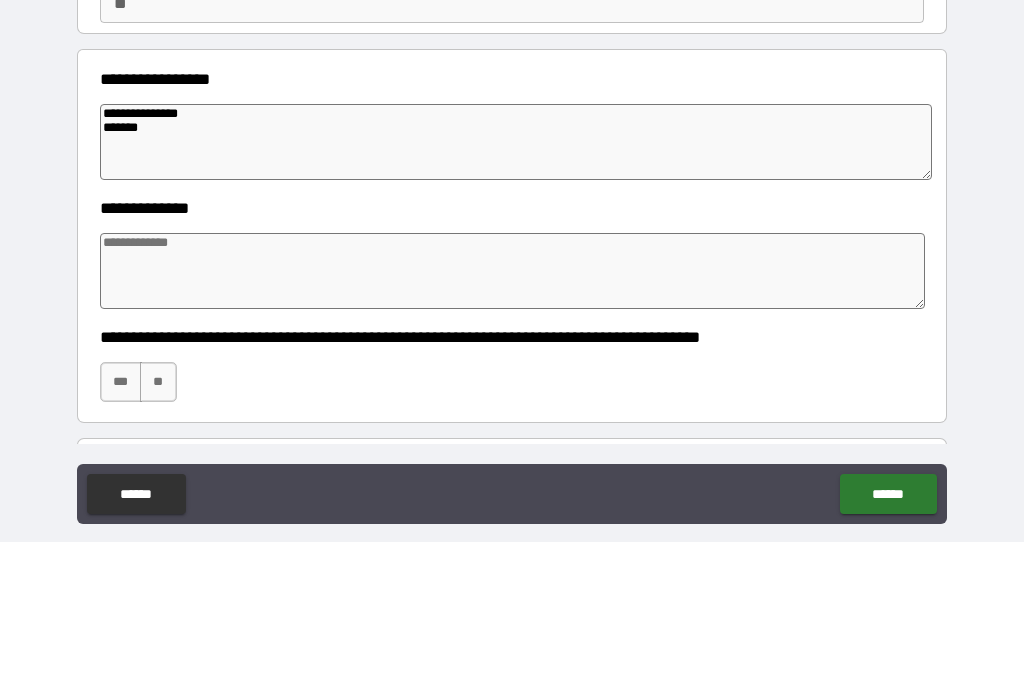 type on "*" 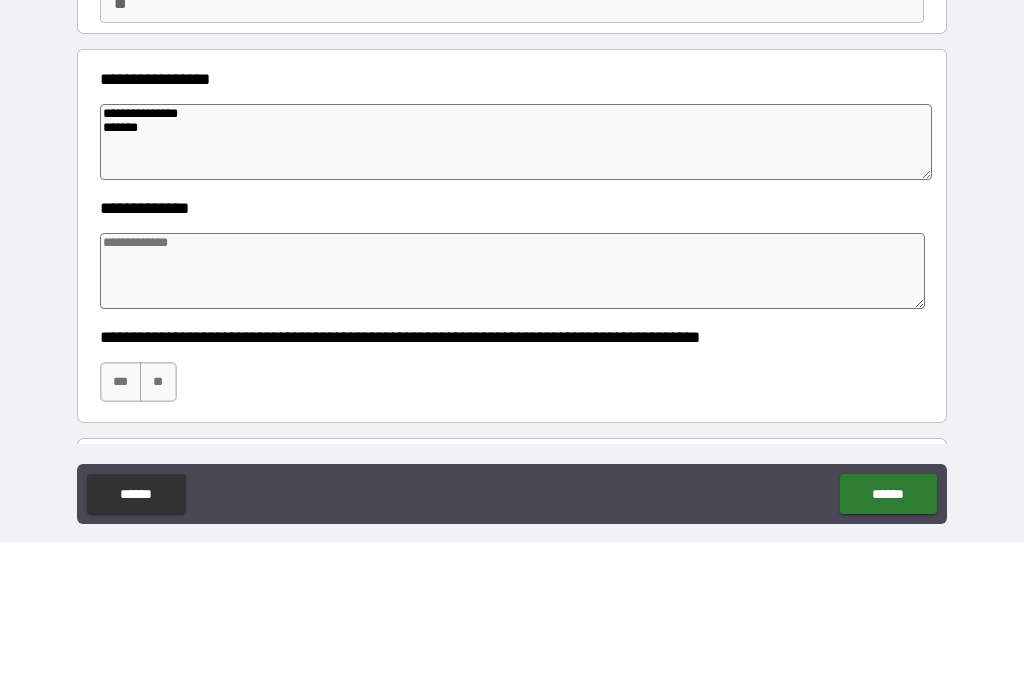 type on "*" 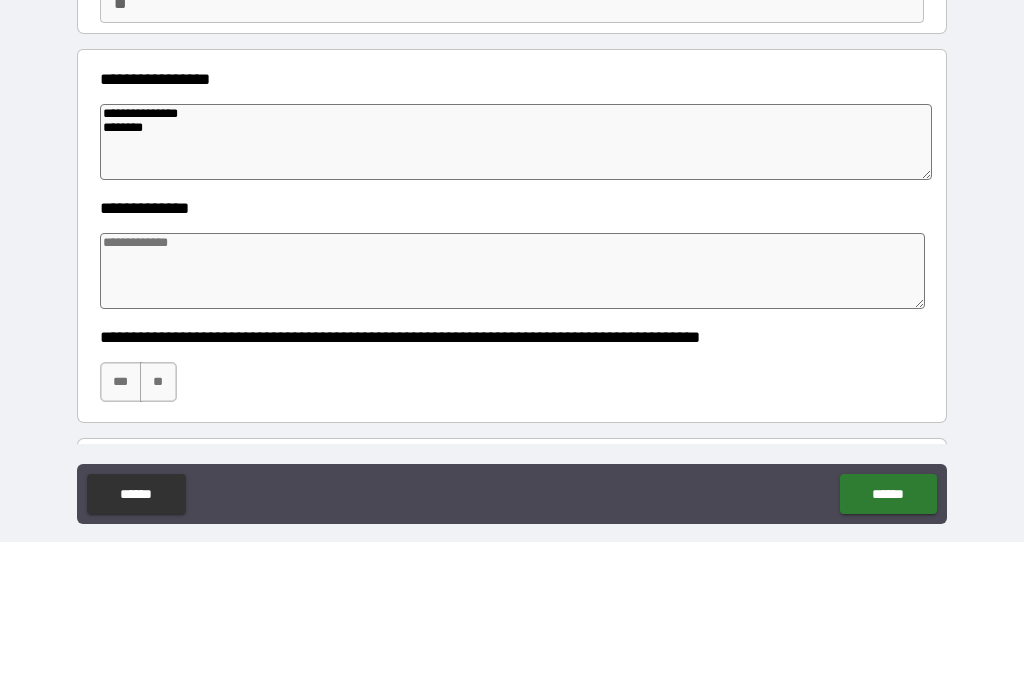 type on "*" 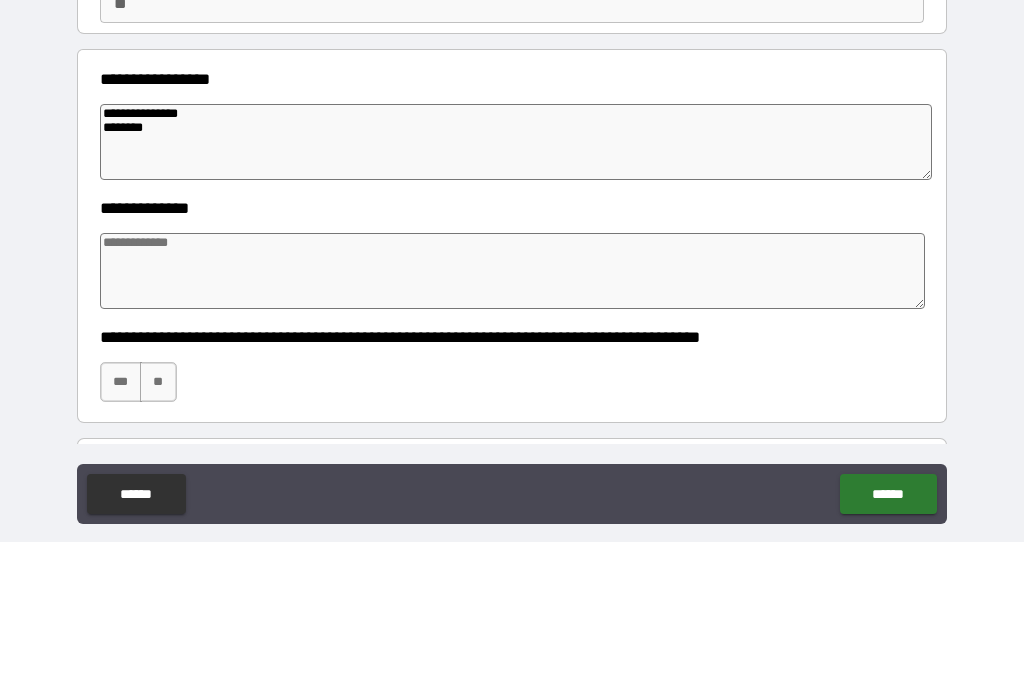 type on "*" 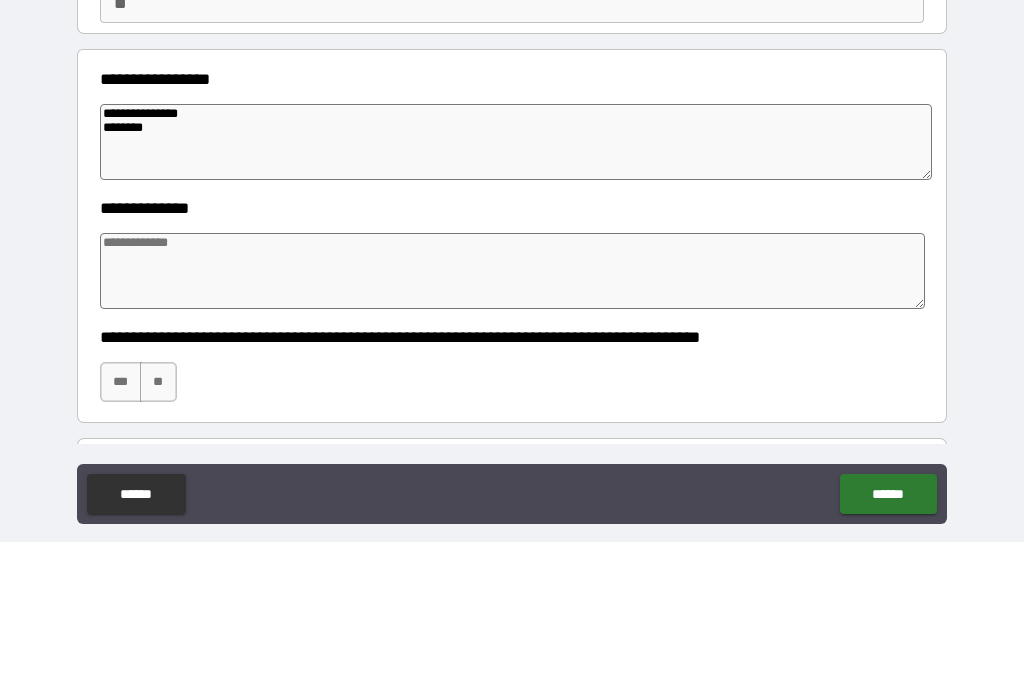 type on "*" 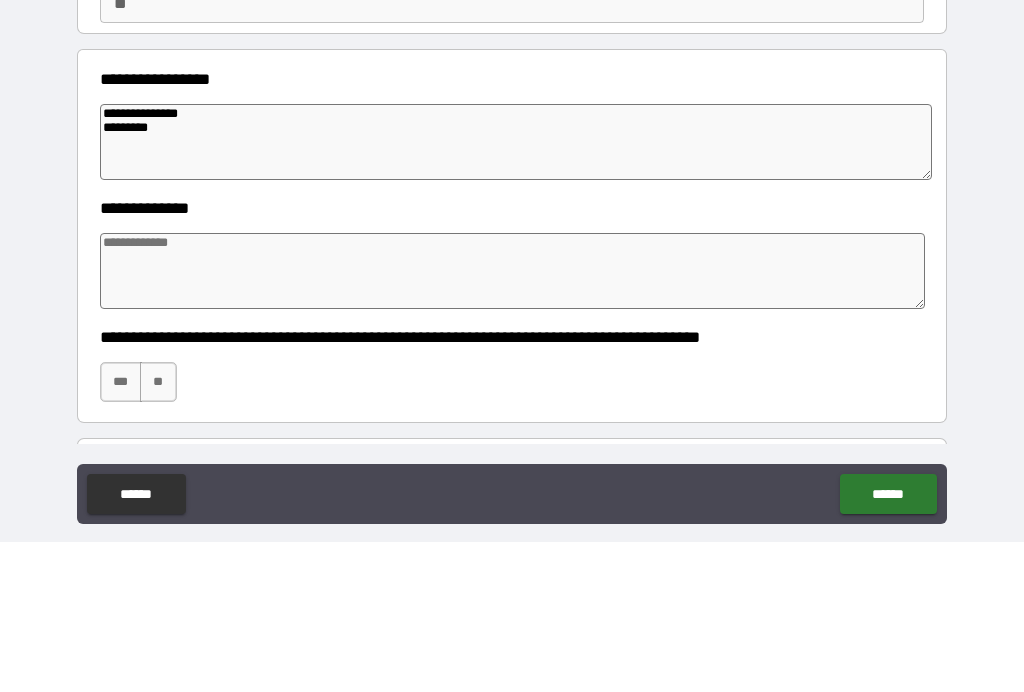 type on "*" 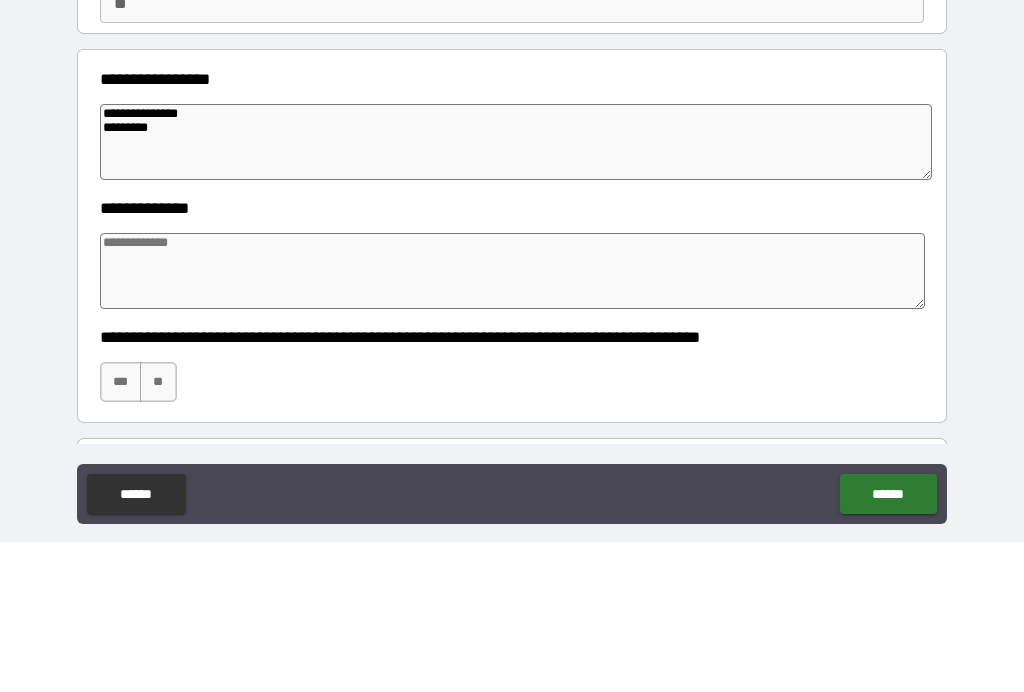 type on "*" 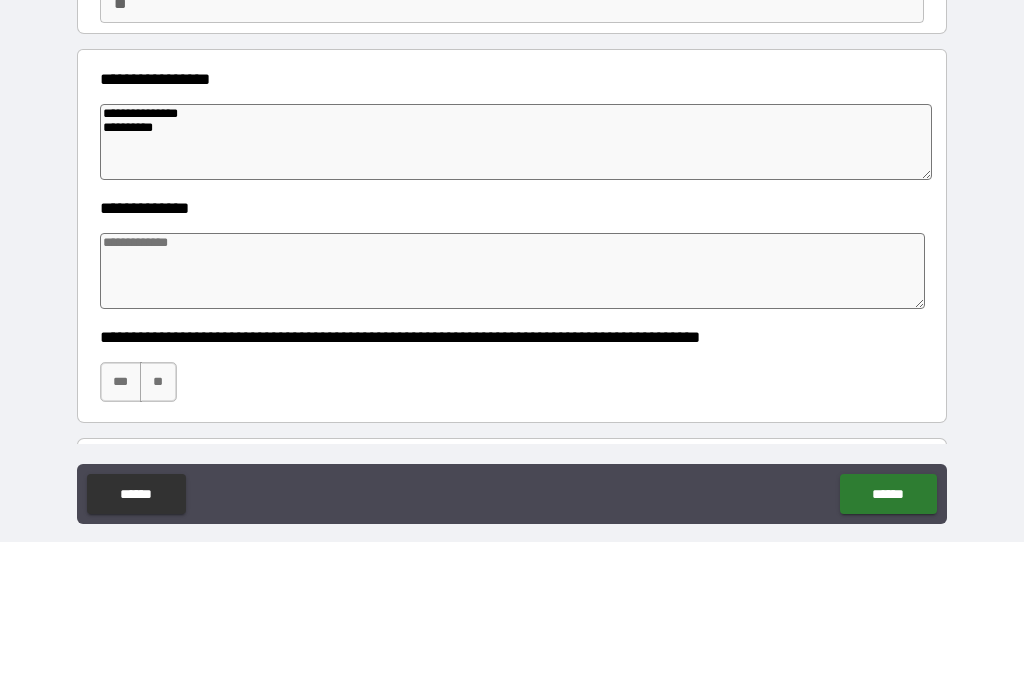 type on "*" 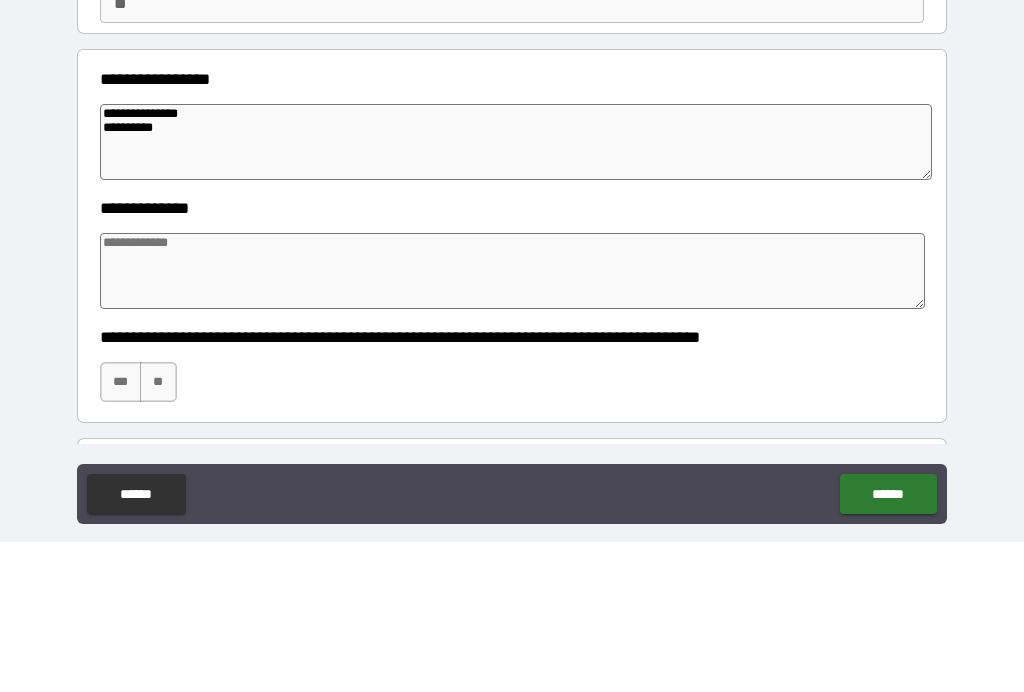 type on "*" 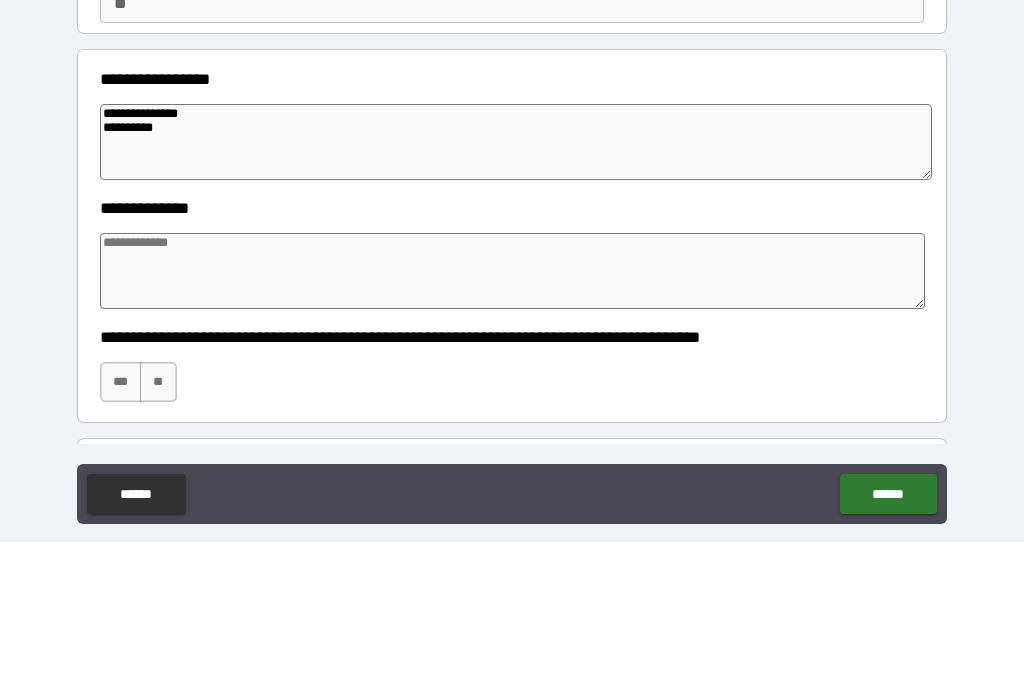 type on "*" 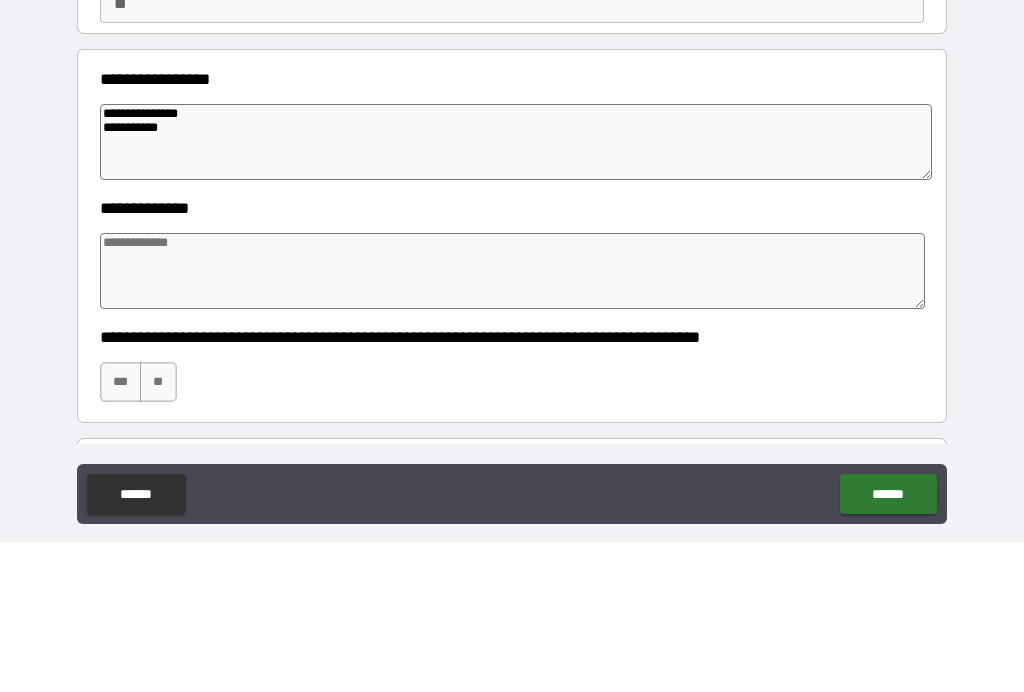 type on "*" 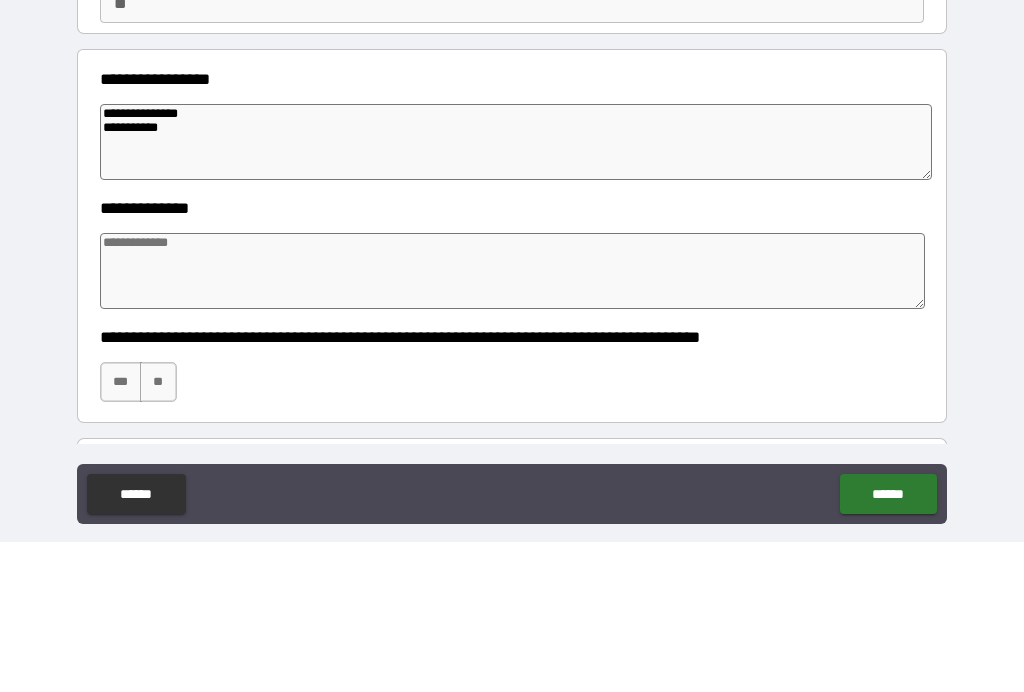 type on "*" 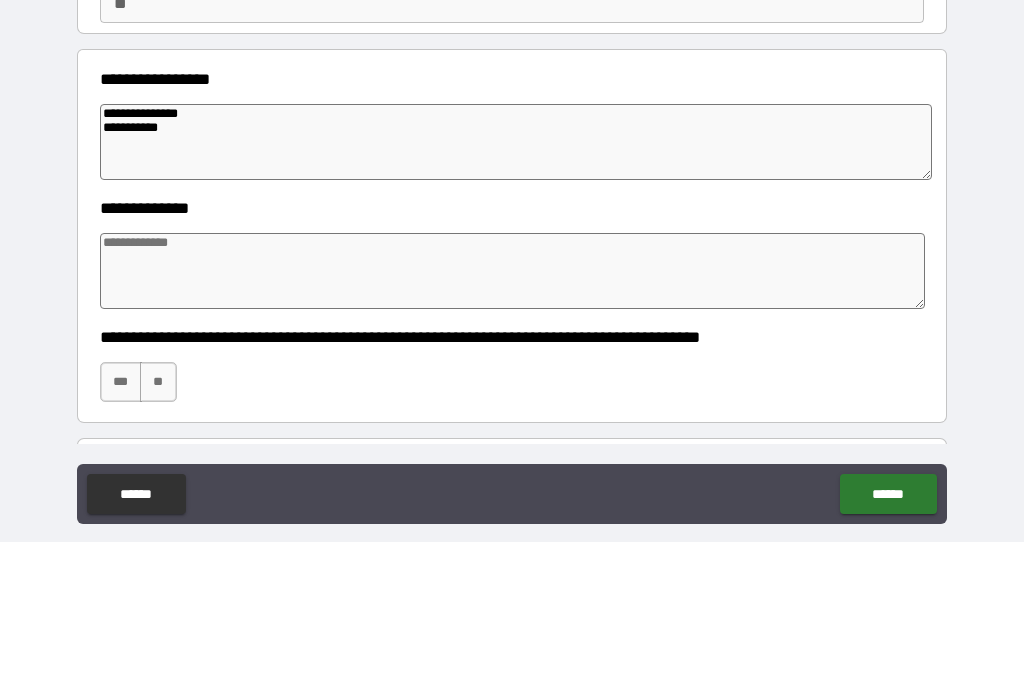 type on "*" 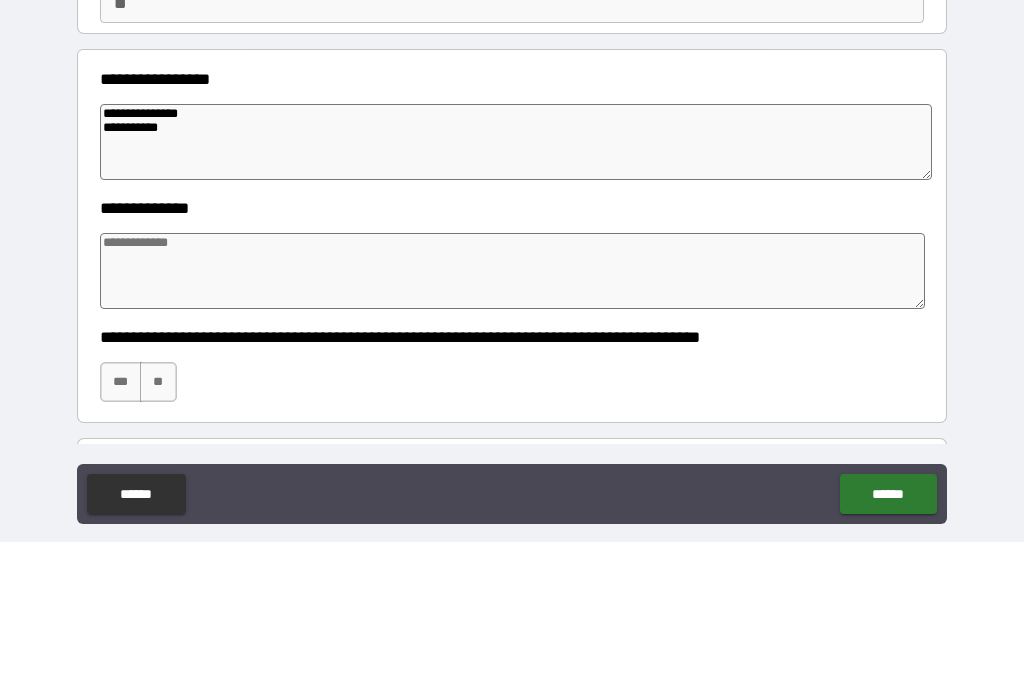 type on "**********" 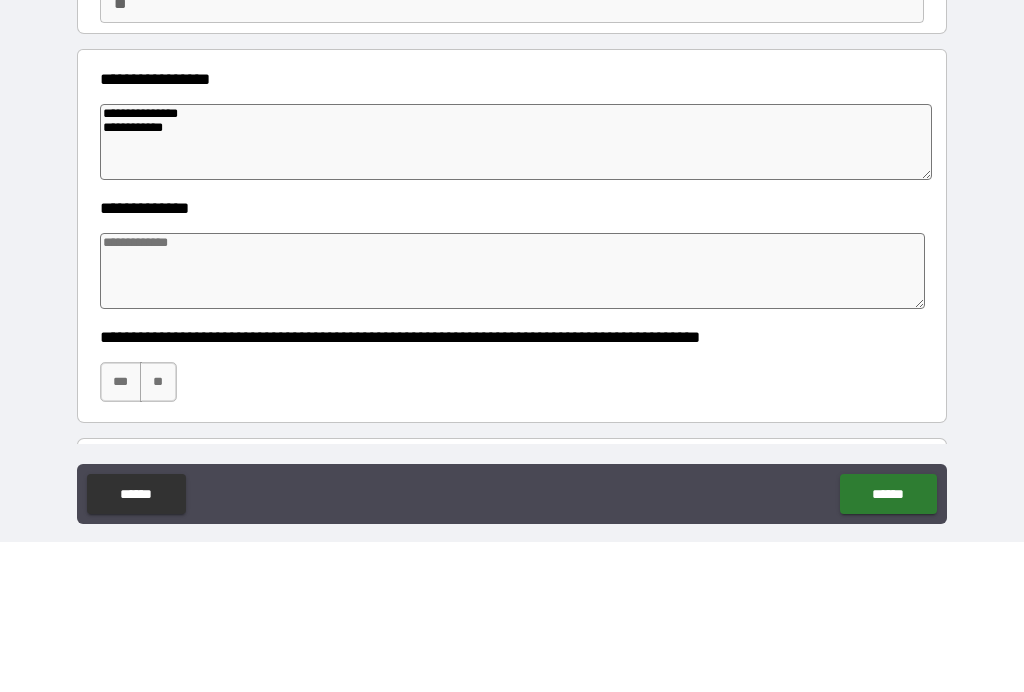 type 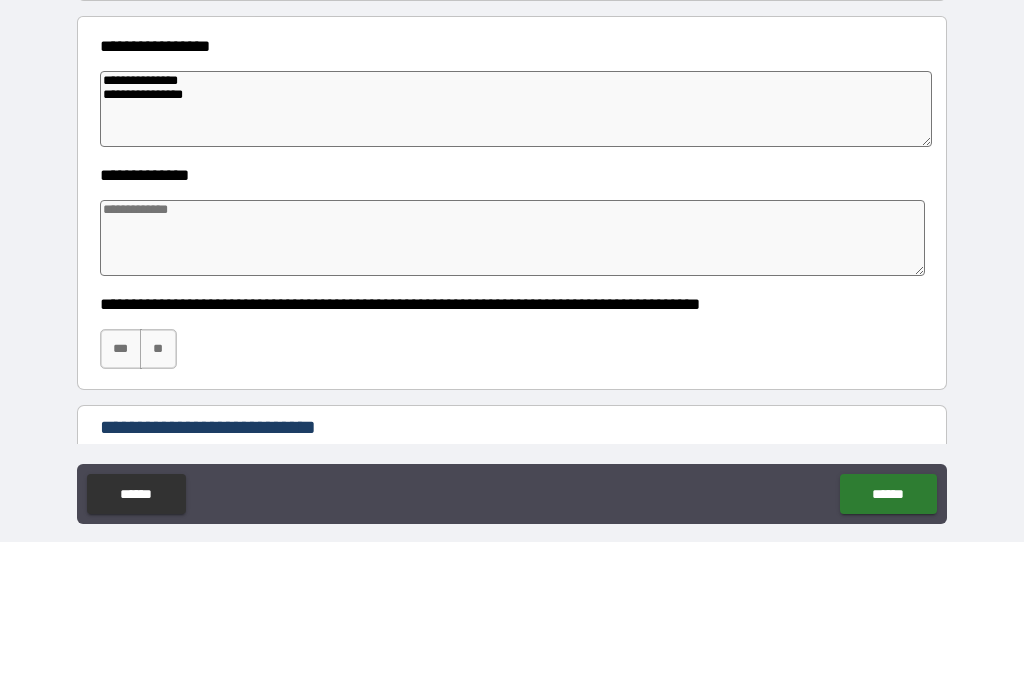 scroll, scrollTop: 165, scrollLeft: 0, axis: vertical 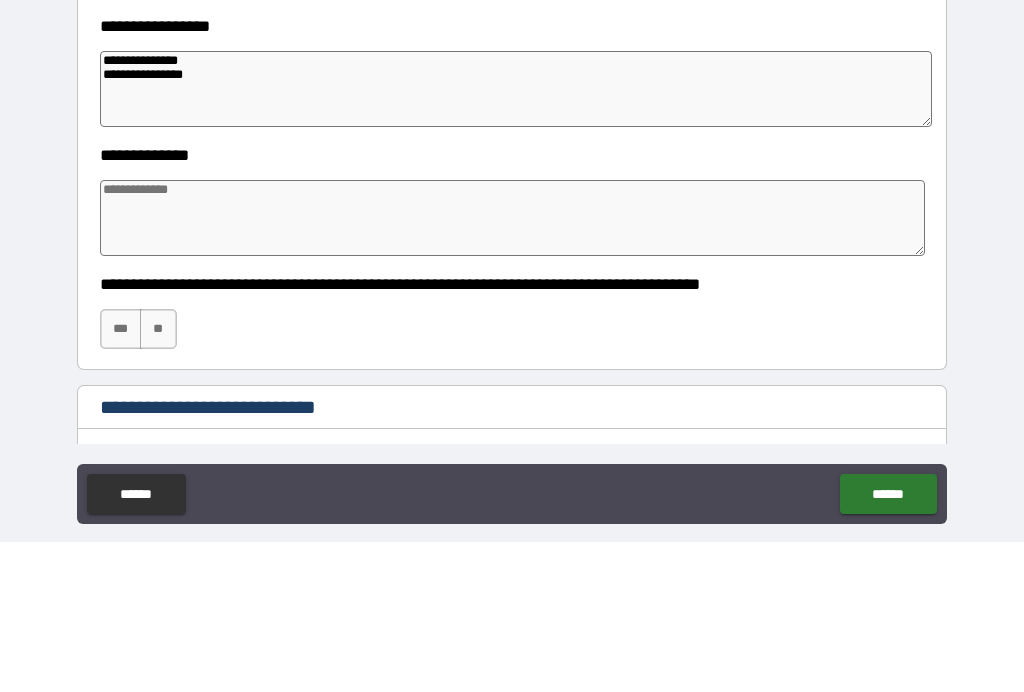 click at bounding box center [513, 368] 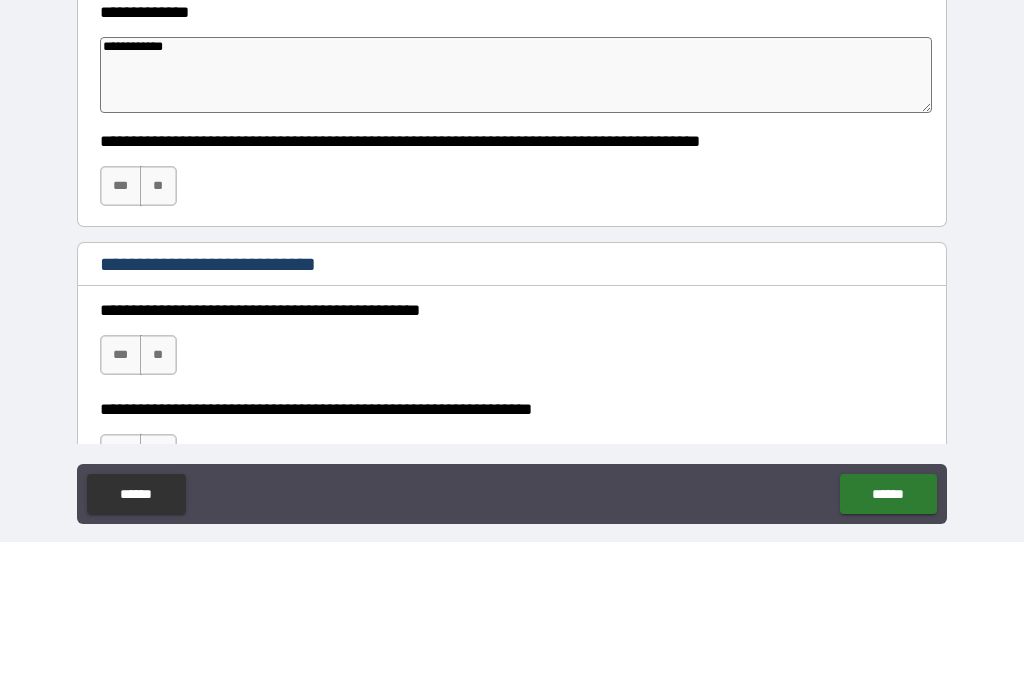 scroll, scrollTop: 335, scrollLeft: 0, axis: vertical 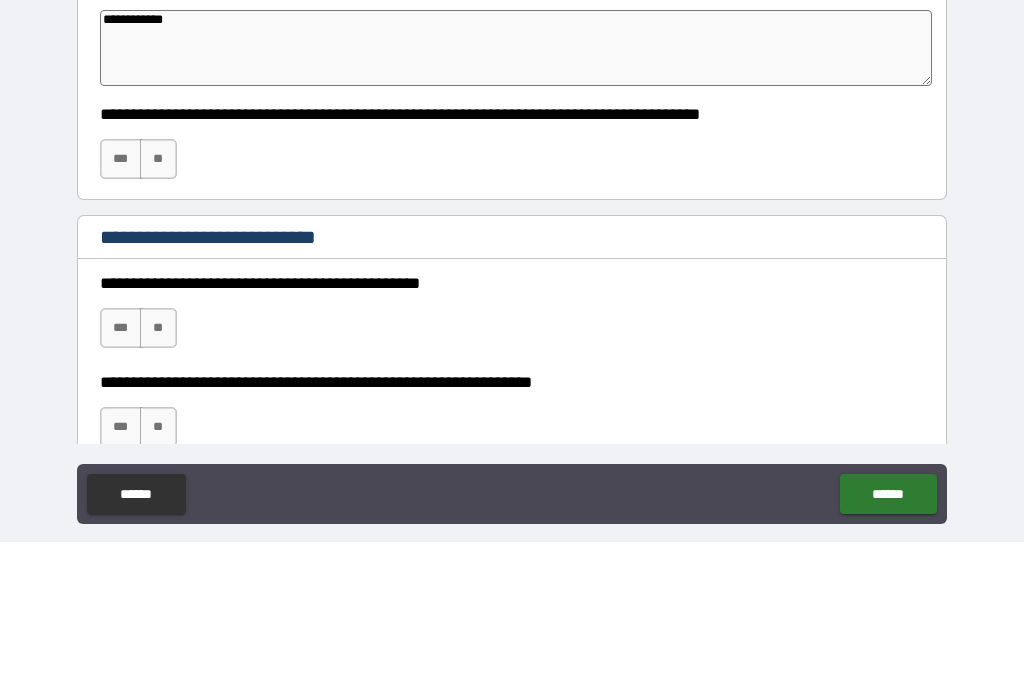 click on "**" at bounding box center [158, 309] 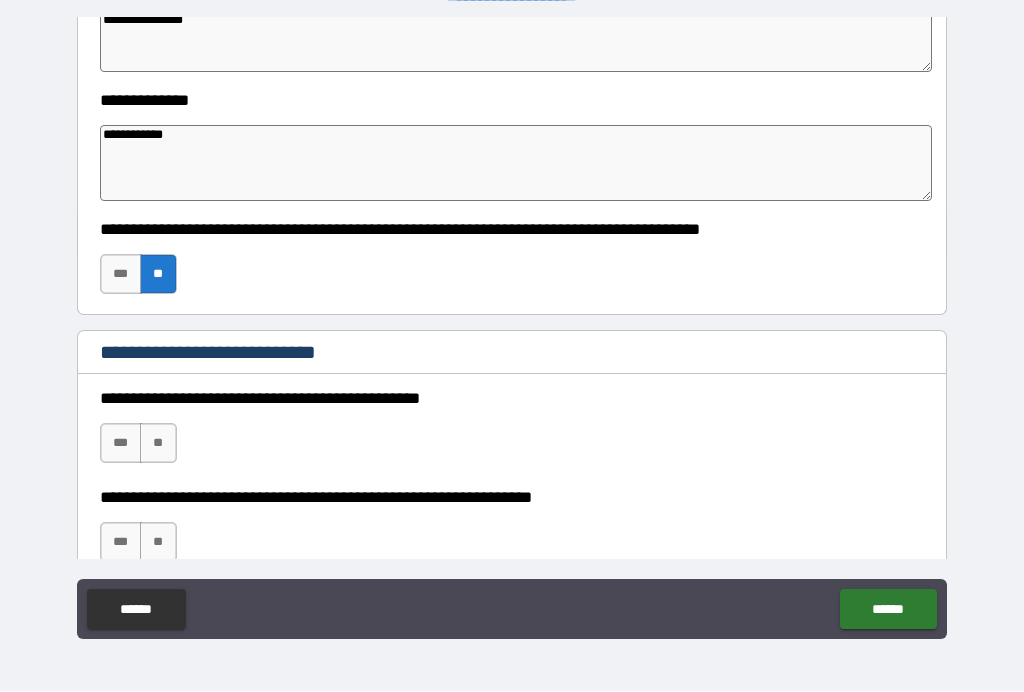 click on "**" at bounding box center [158, 444] 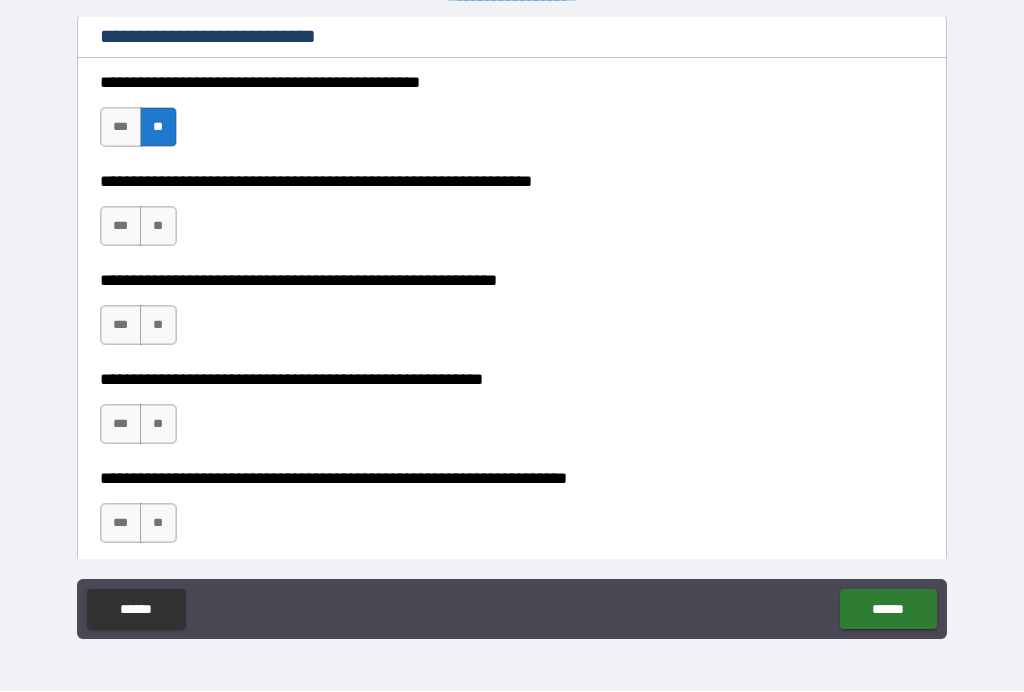 scroll, scrollTop: 653, scrollLeft: 0, axis: vertical 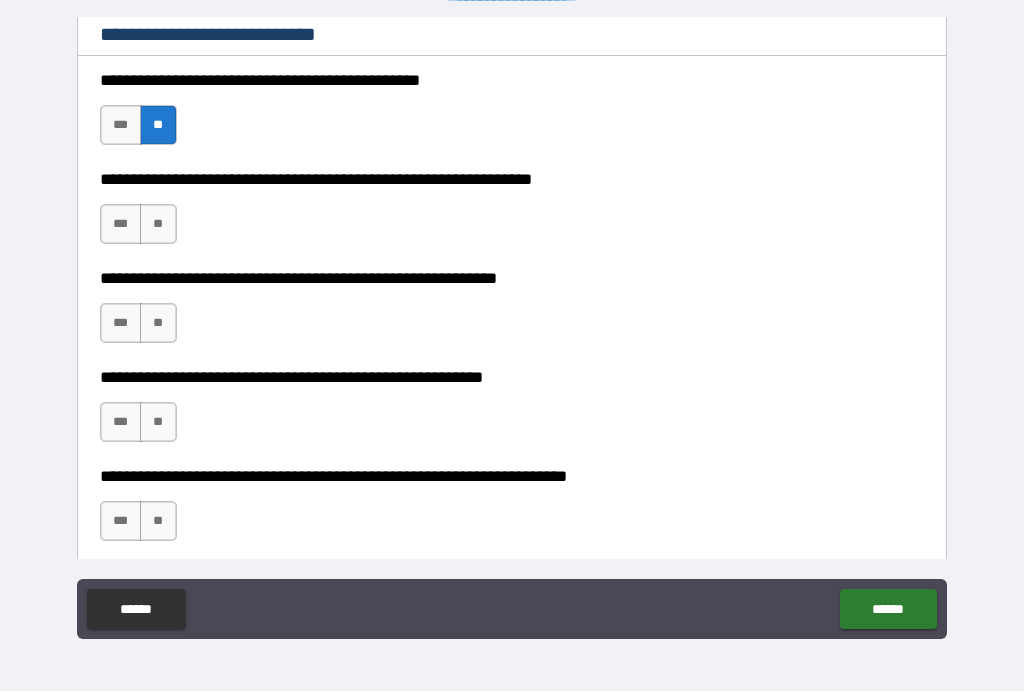 click on "**" at bounding box center [158, 225] 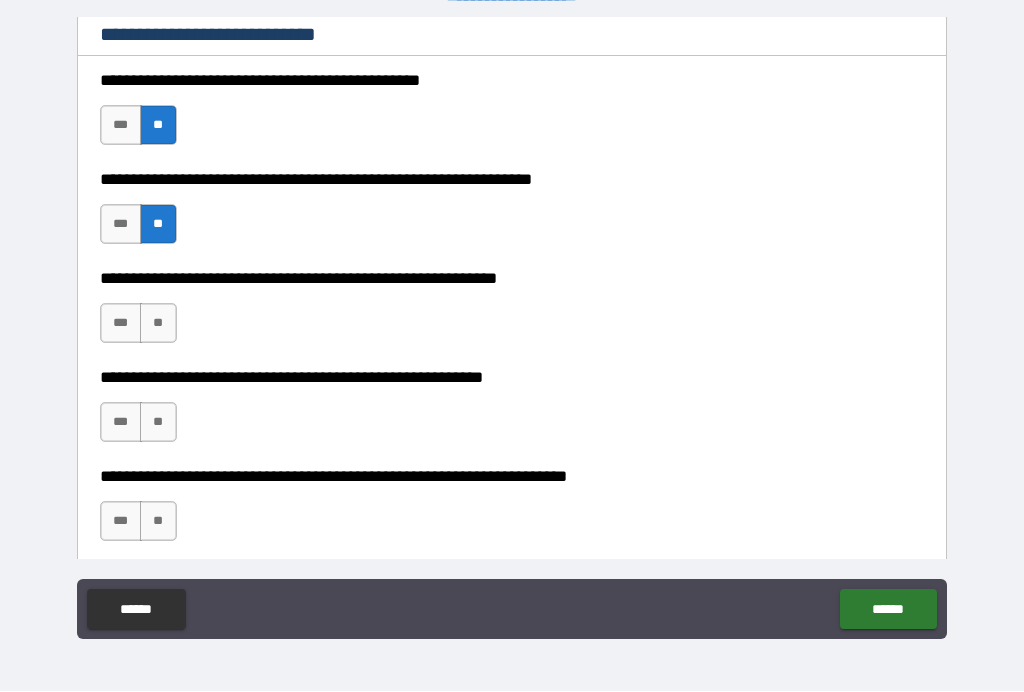 click on "**" at bounding box center (158, 324) 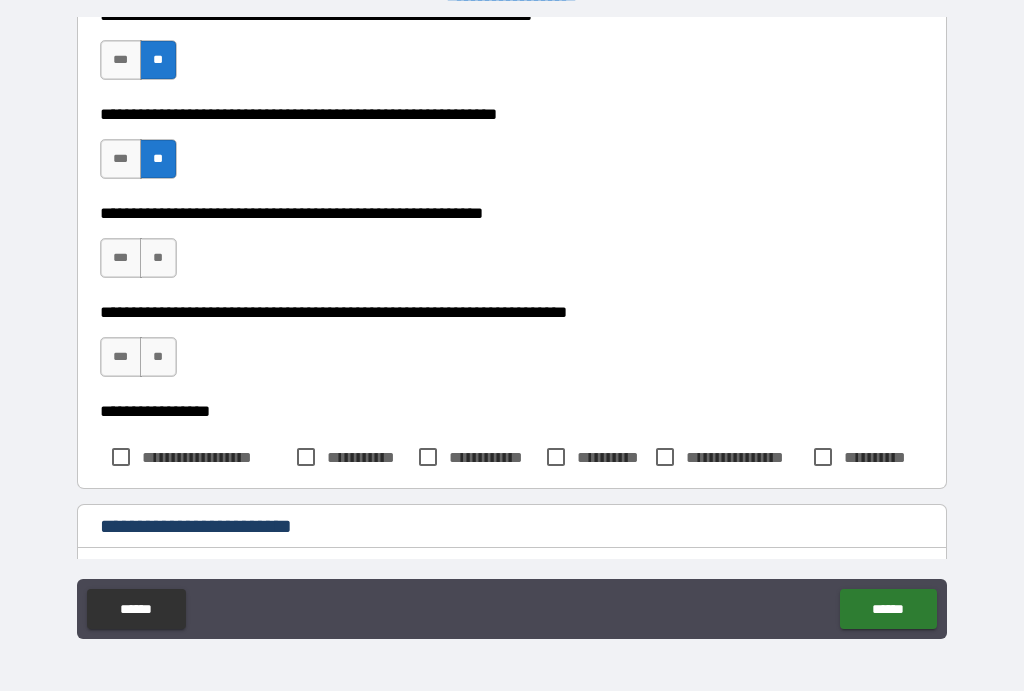 scroll, scrollTop: 835, scrollLeft: 0, axis: vertical 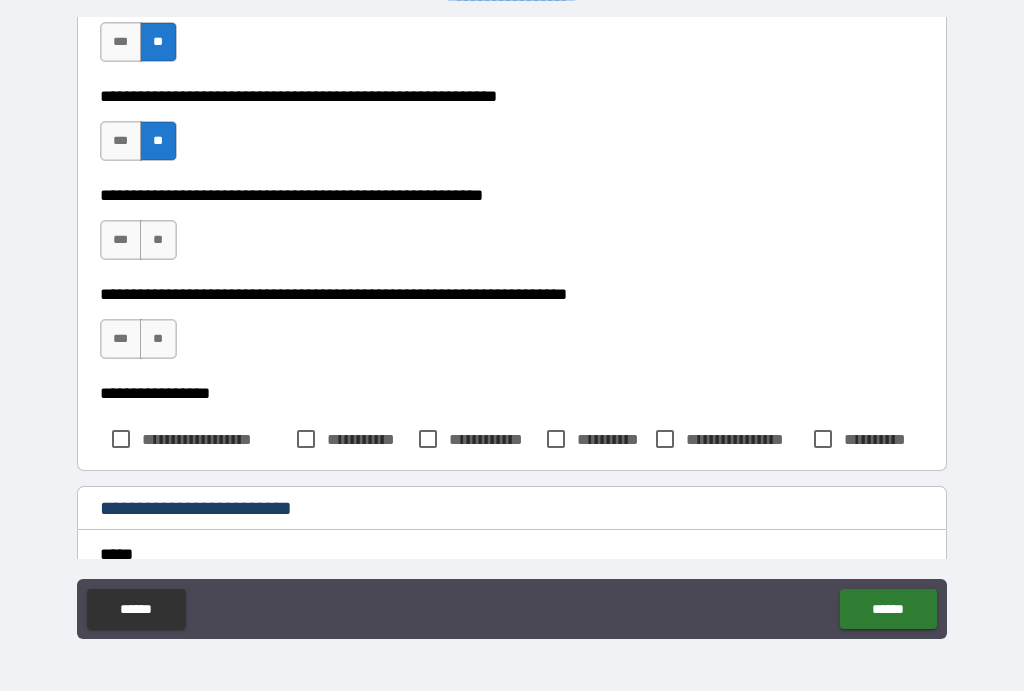 click on "**" at bounding box center (158, 241) 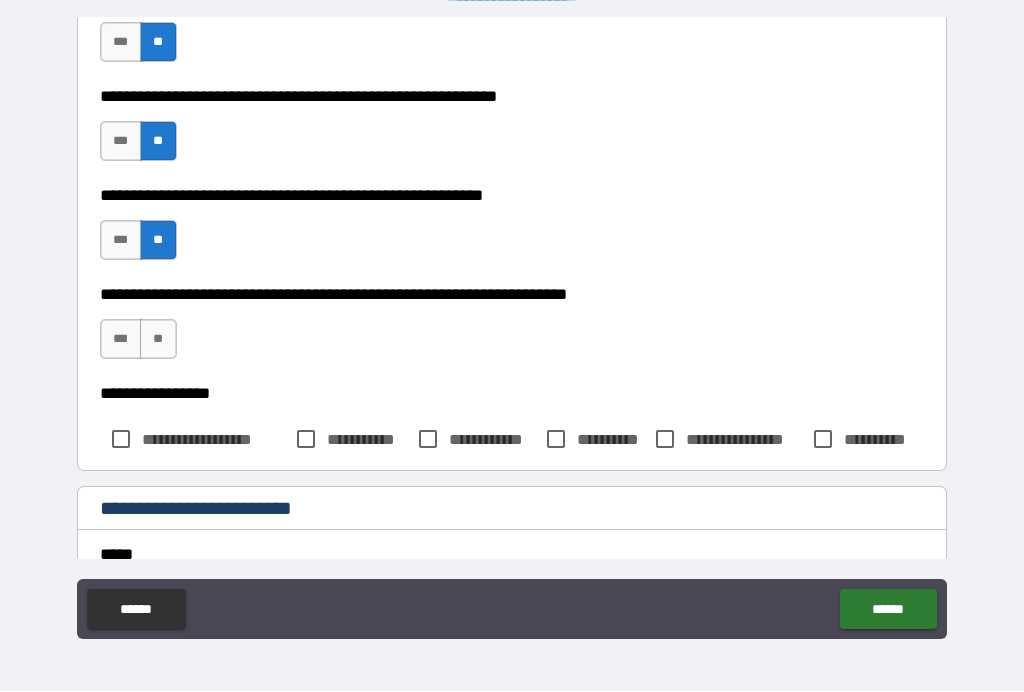click on "**" at bounding box center [158, 340] 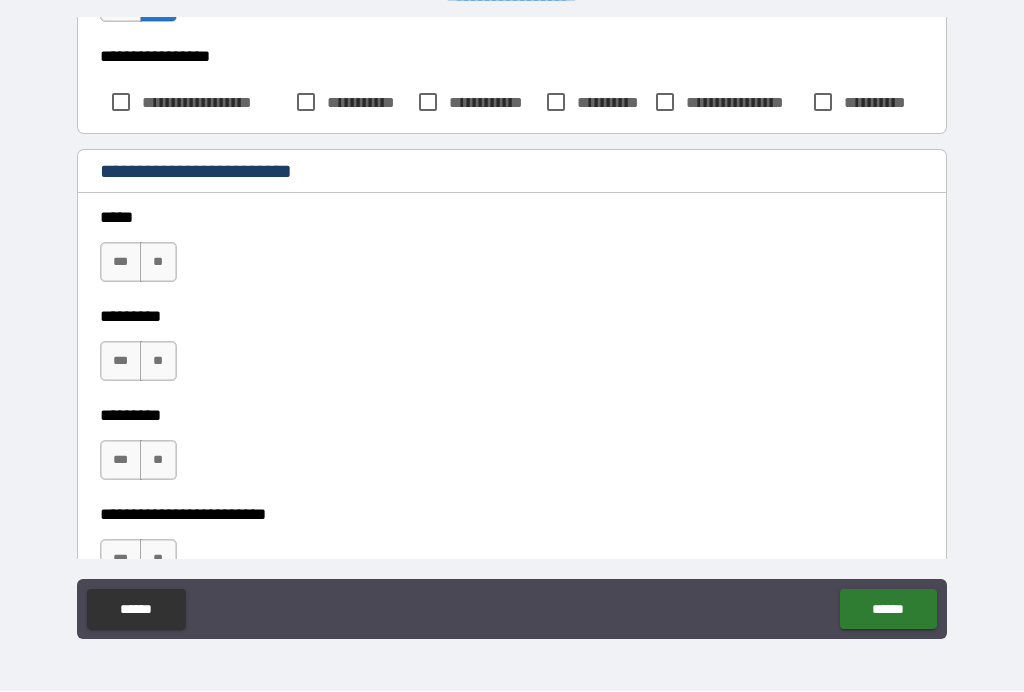 scroll, scrollTop: 1259, scrollLeft: 0, axis: vertical 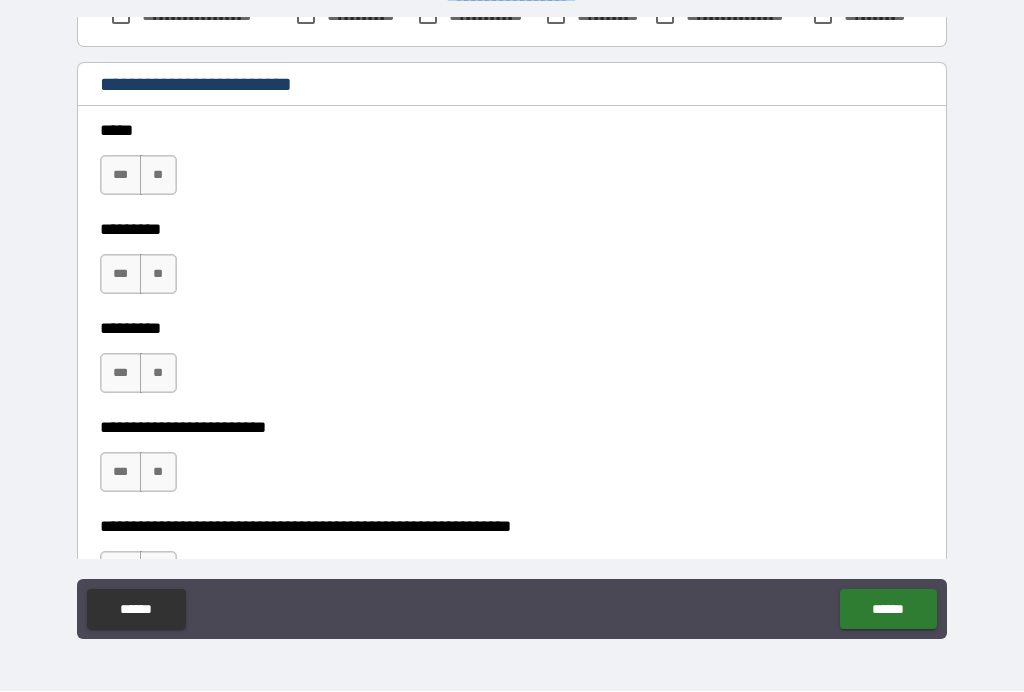 click on "***" at bounding box center (121, 176) 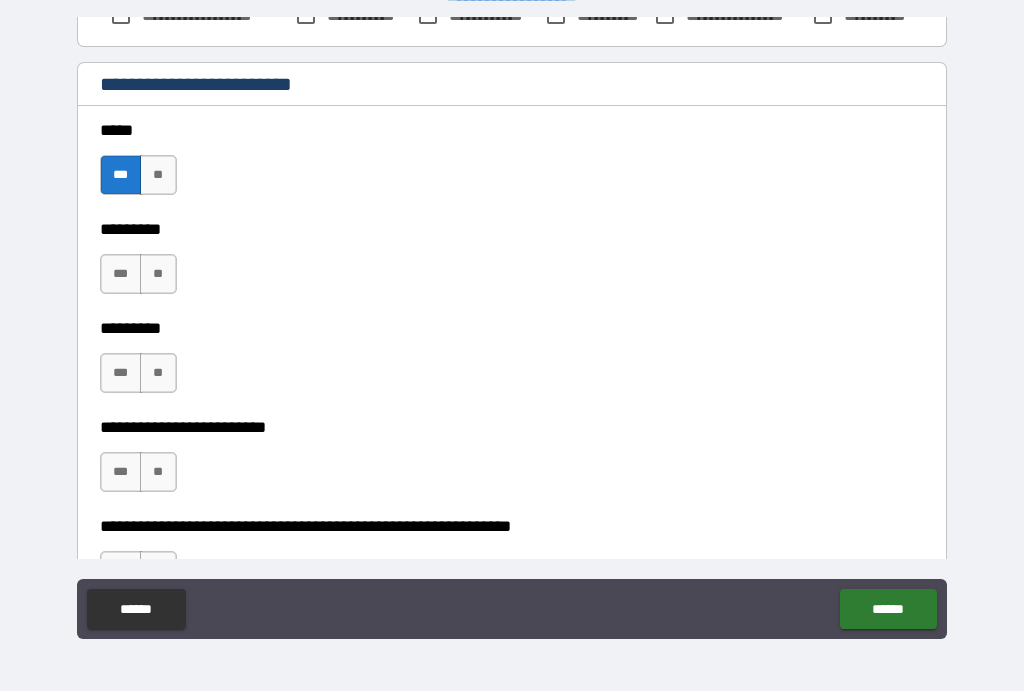 click on "***" at bounding box center (121, 275) 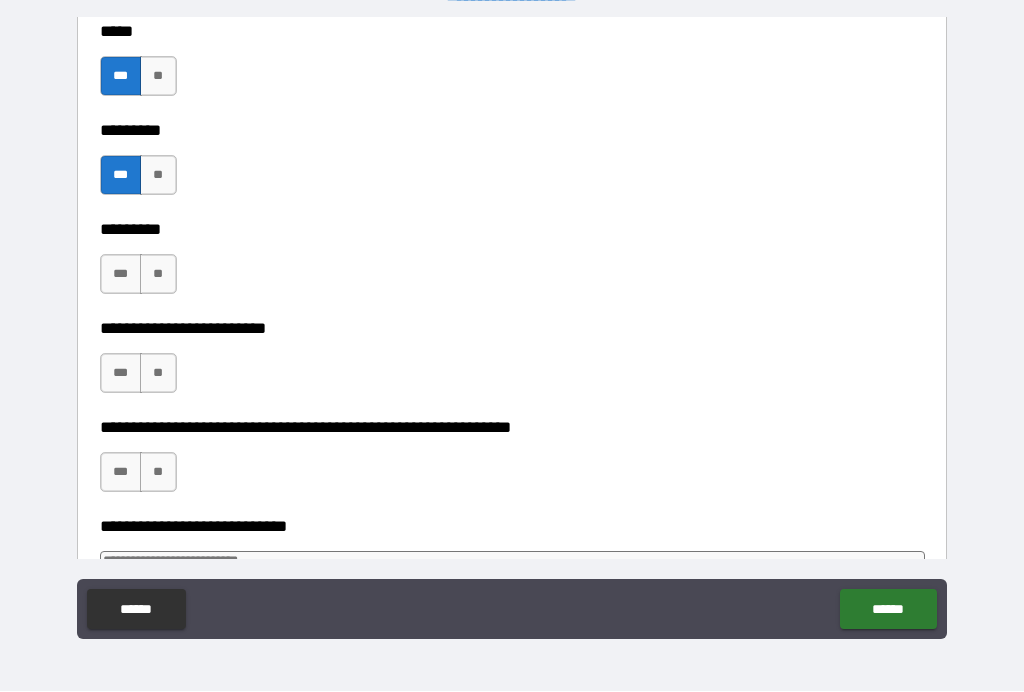 scroll, scrollTop: 1388, scrollLeft: 0, axis: vertical 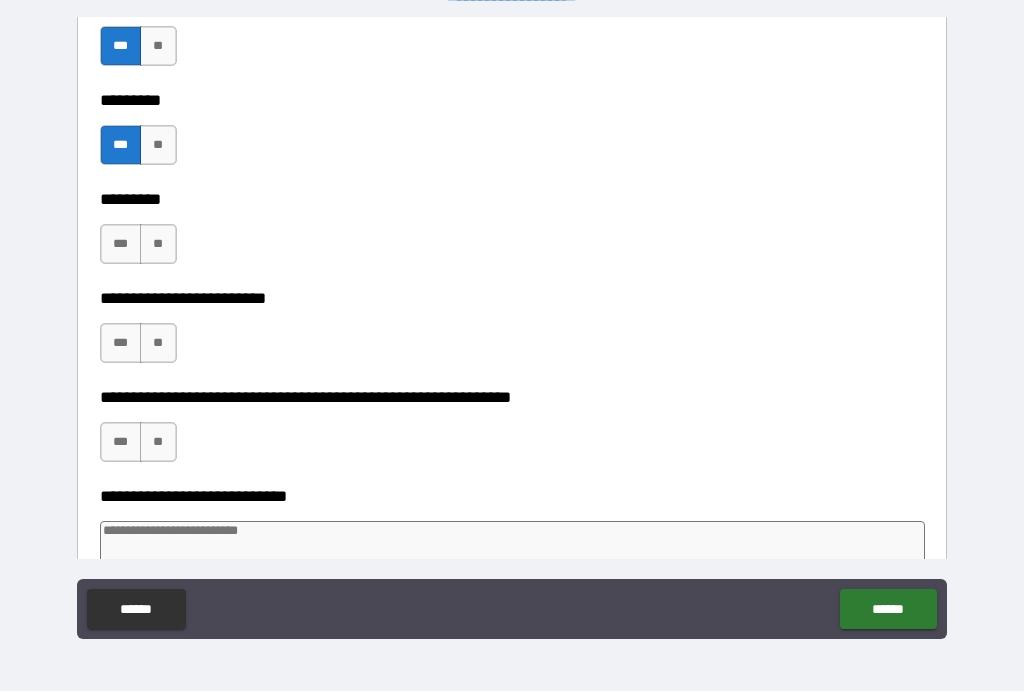 click on "***" at bounding box center [121, 245] 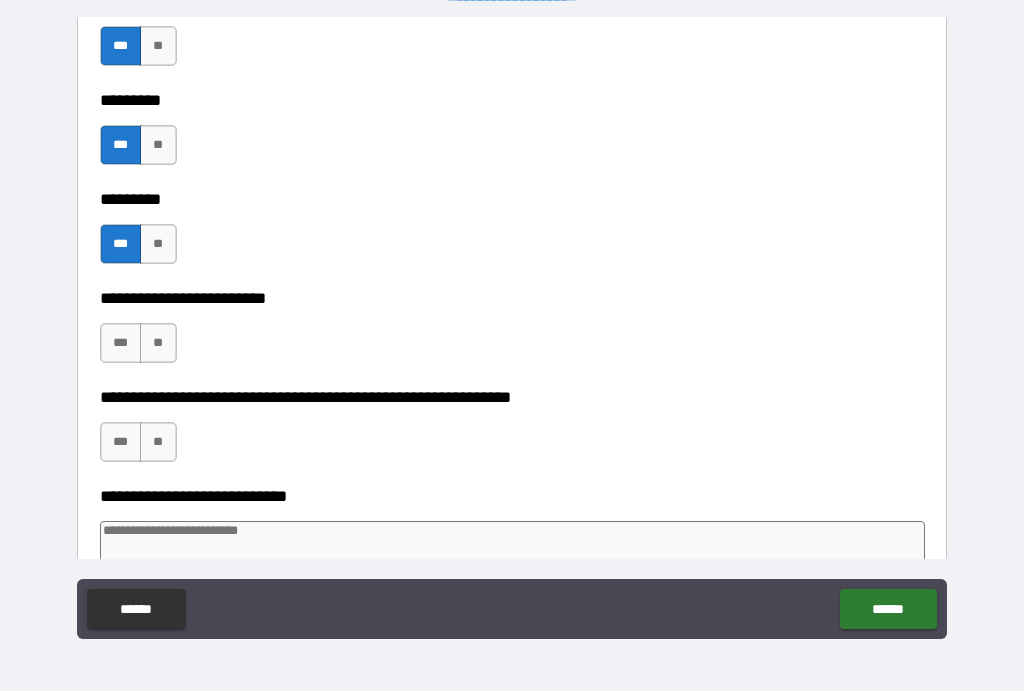 click on "***" at bounding box center [121, 344] 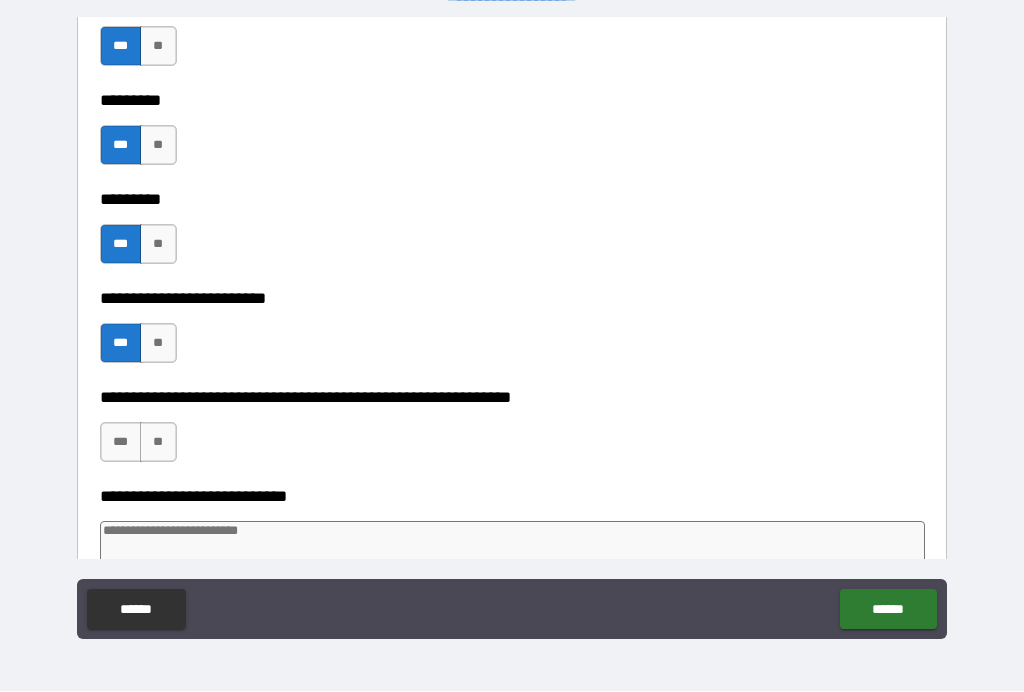 click on "***" at bounding box center (121, 443) 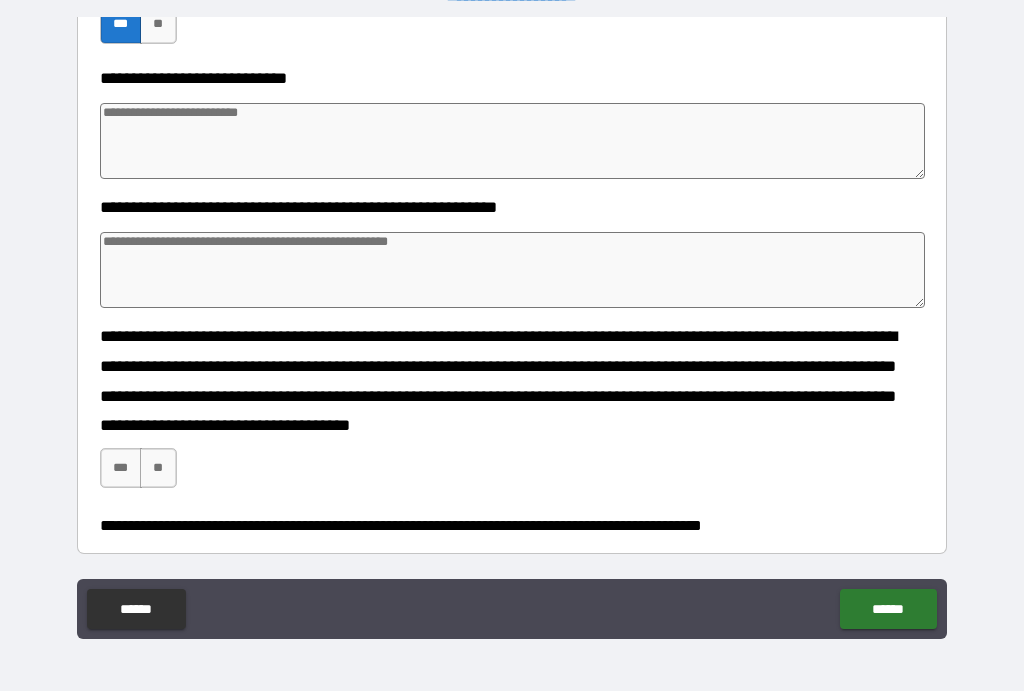 scroll, scrollTop: 1805, scrollLeft: 0, axis: vertical 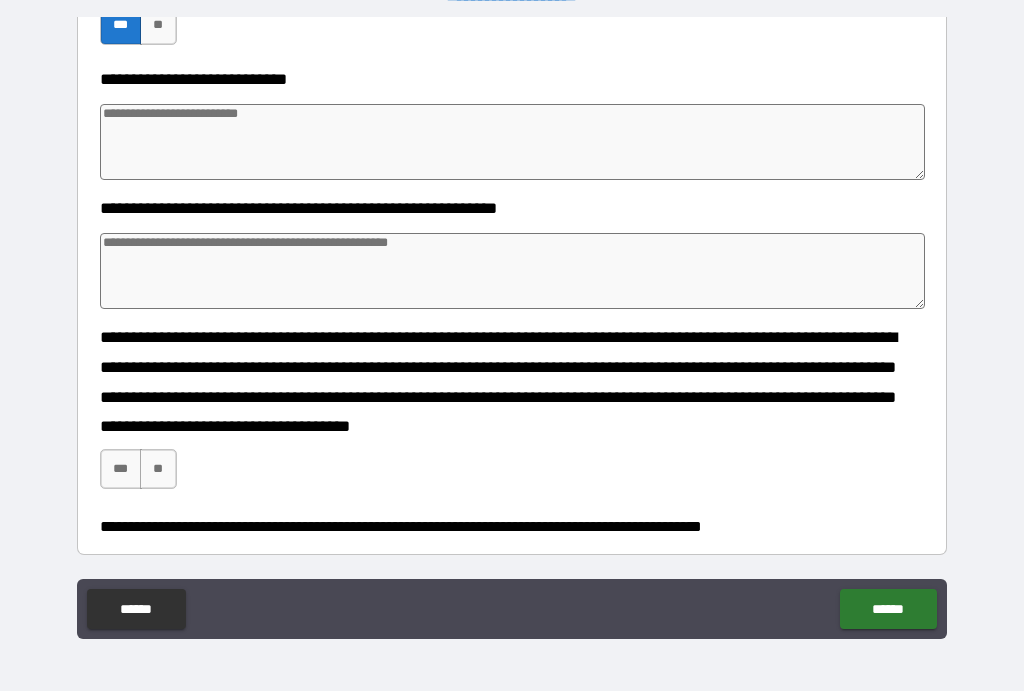 click on "***" at bounding box center [121, 470] 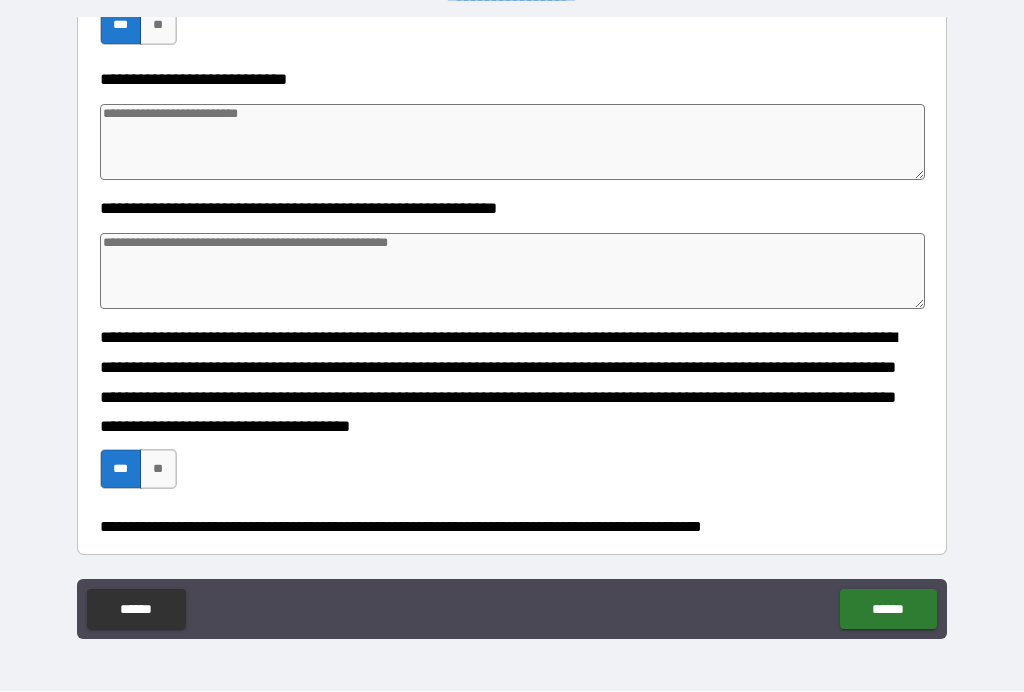 click on "******" at bounding box center [888, 610] 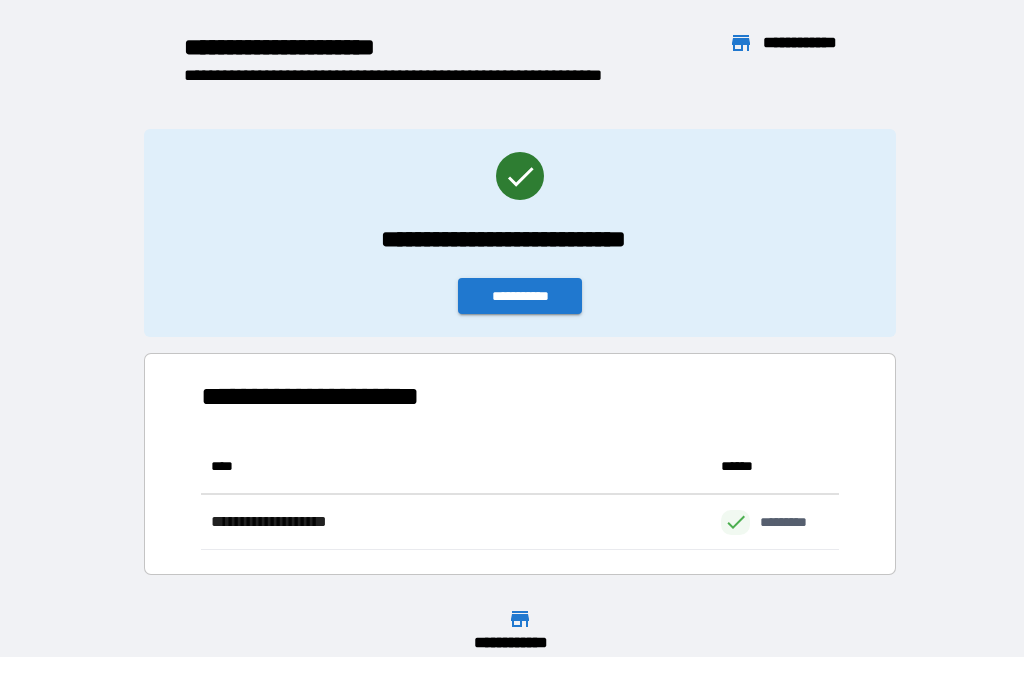 scroll, scrollTop: 111, scrollLeft: 638, axis: both 